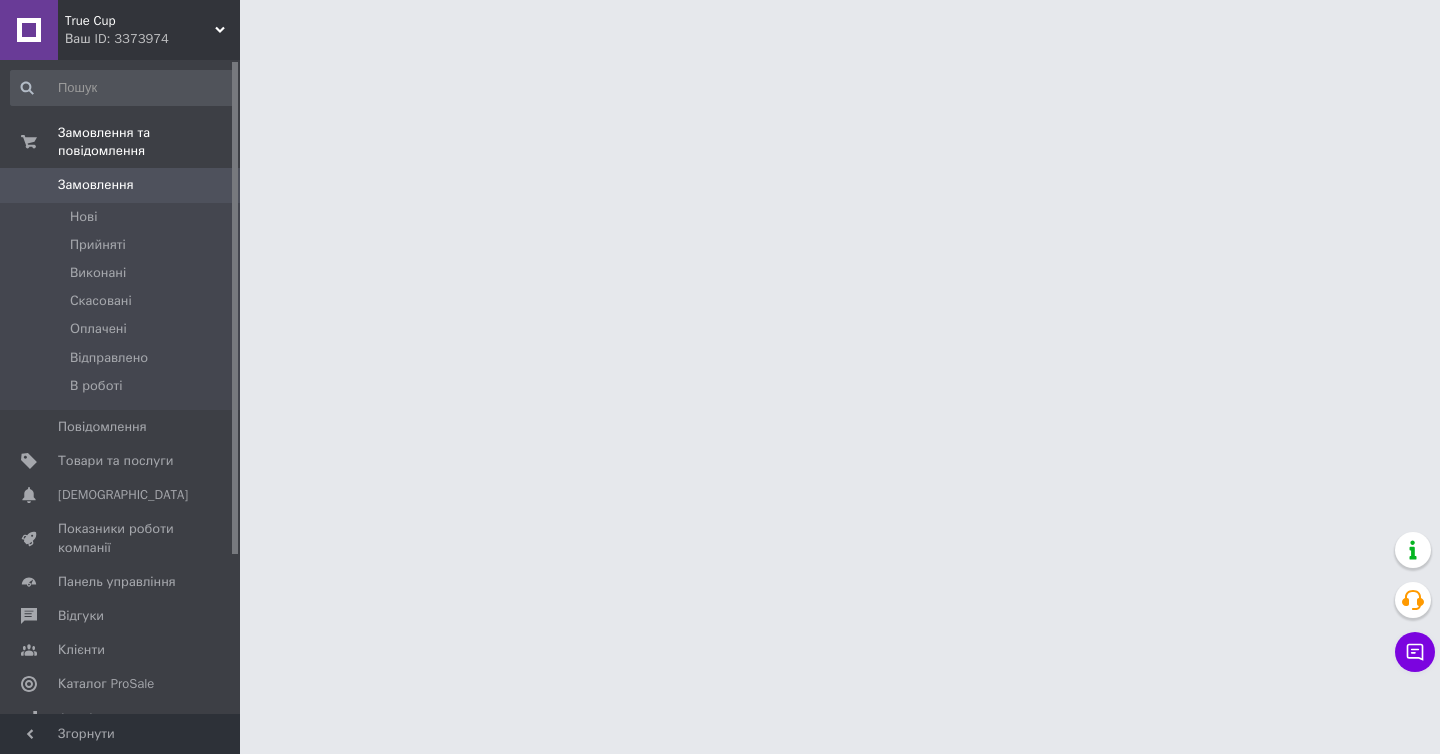 scroll, scrollTop: 0, scrollLeft: 0, axis: both 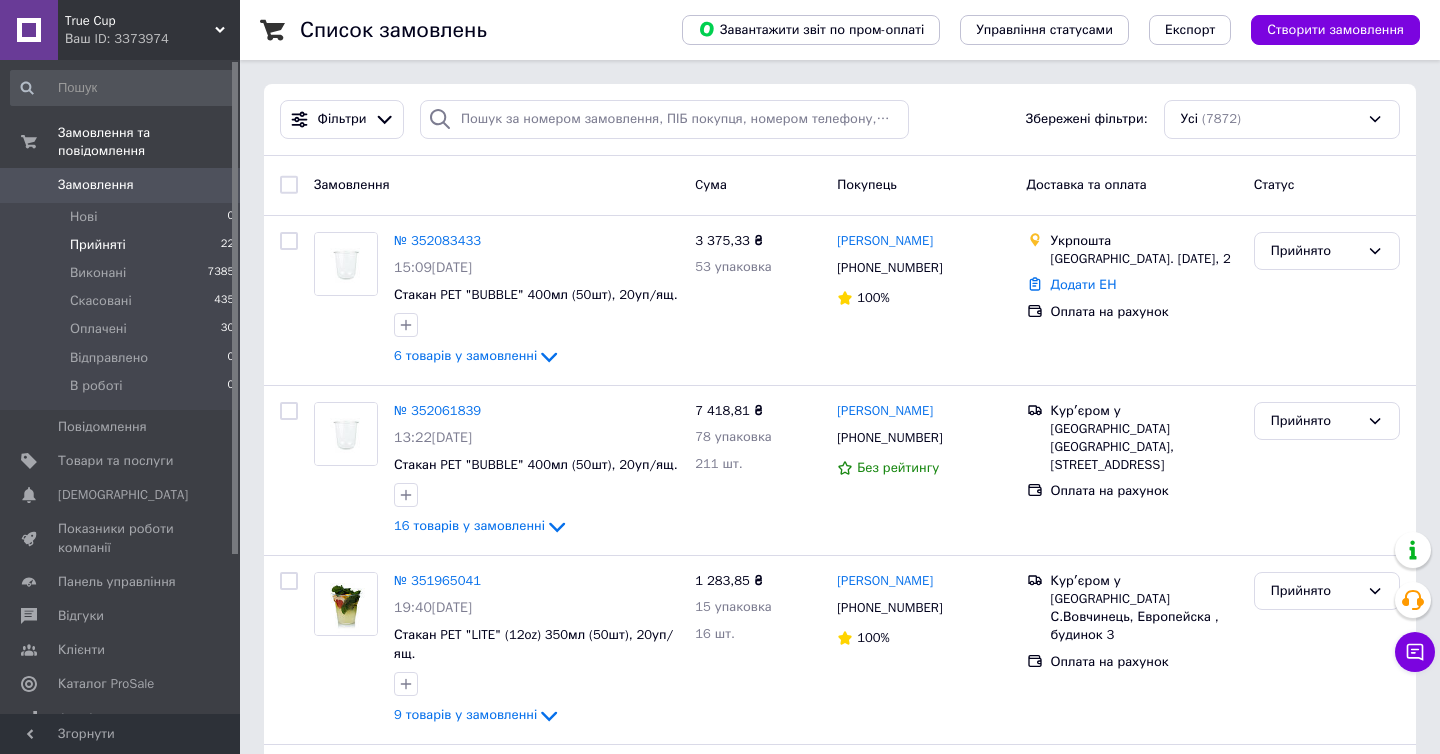 click on "Прийняті 22" at bounding box center (123, 245) 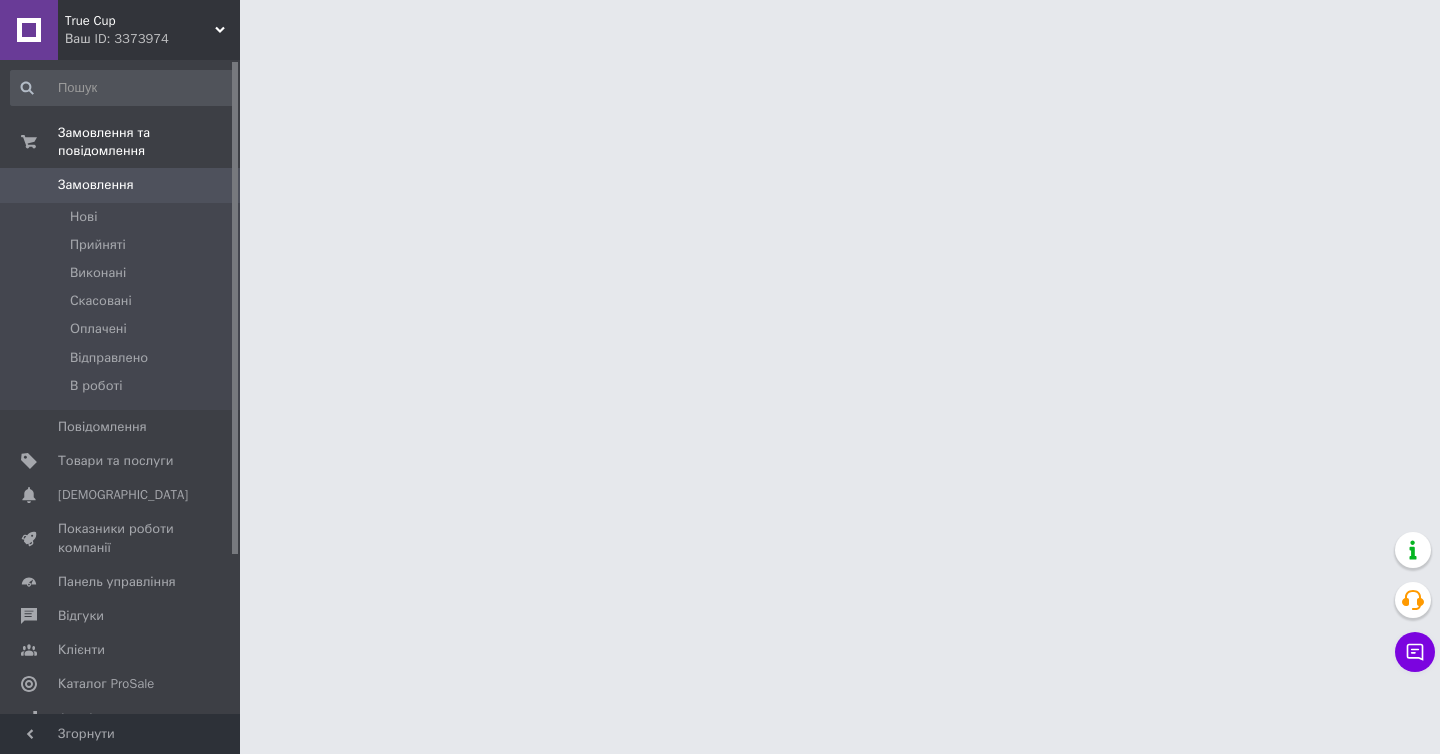 scroll, scrollTop: 0, scrollLeft: 0, axis: both 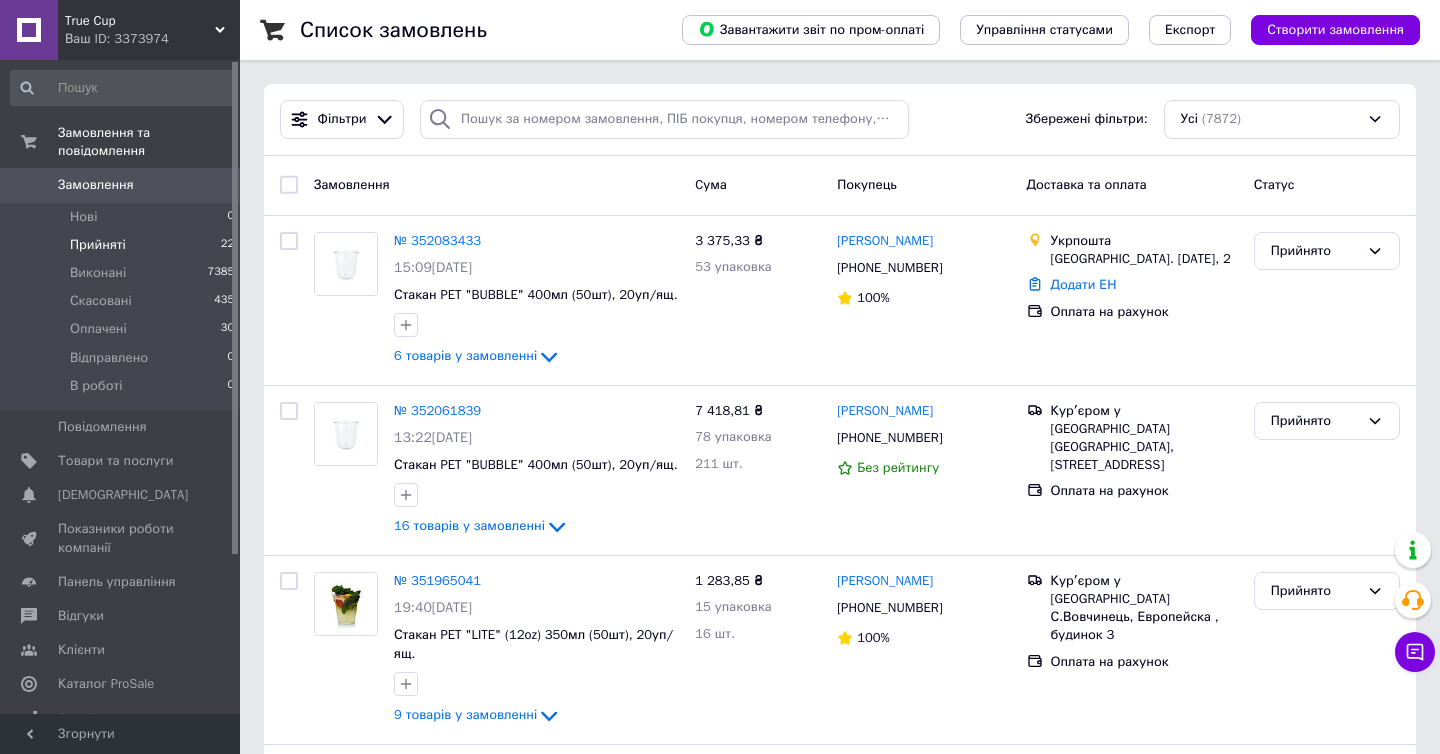 click on "Прийняті" at bounding box center [98, 245] 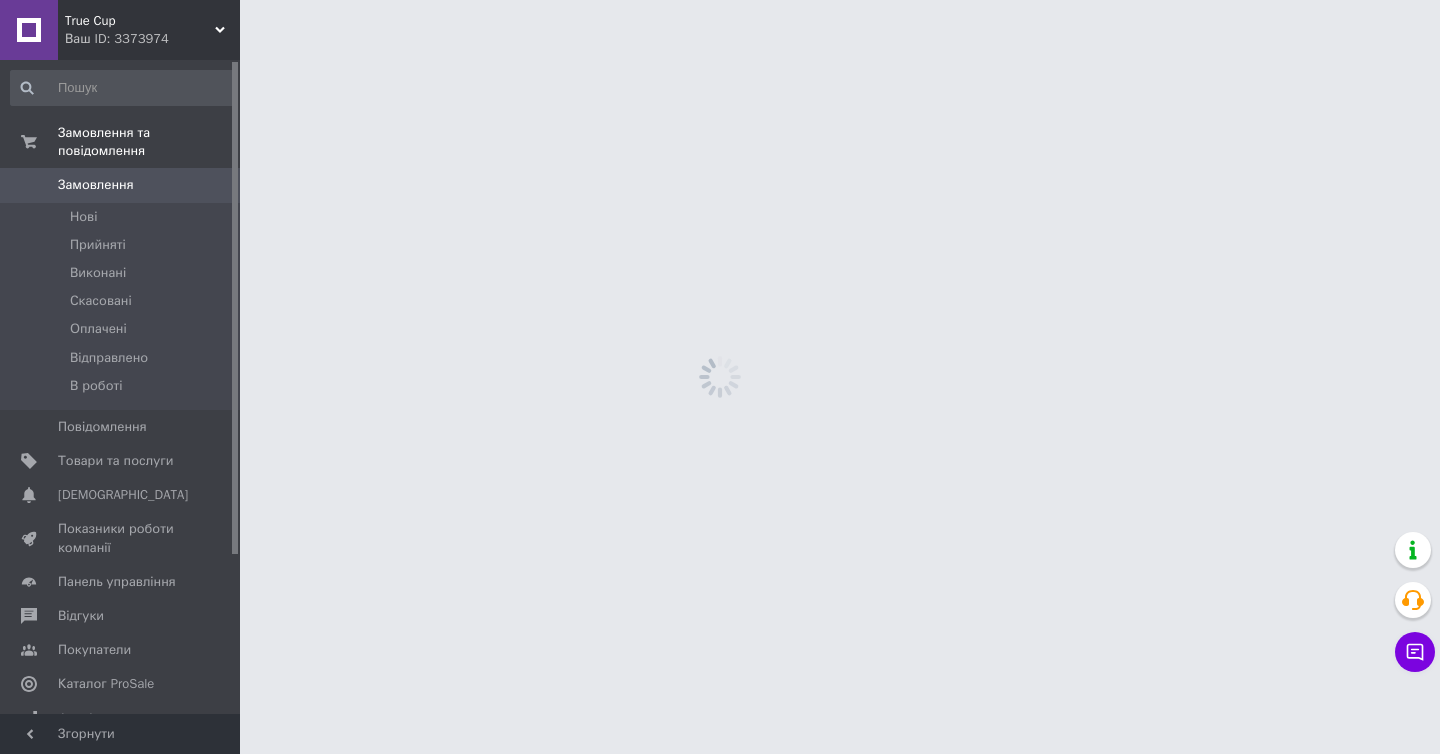 scroll, scrollTop: 0, scrollLeft: 0, axis: both 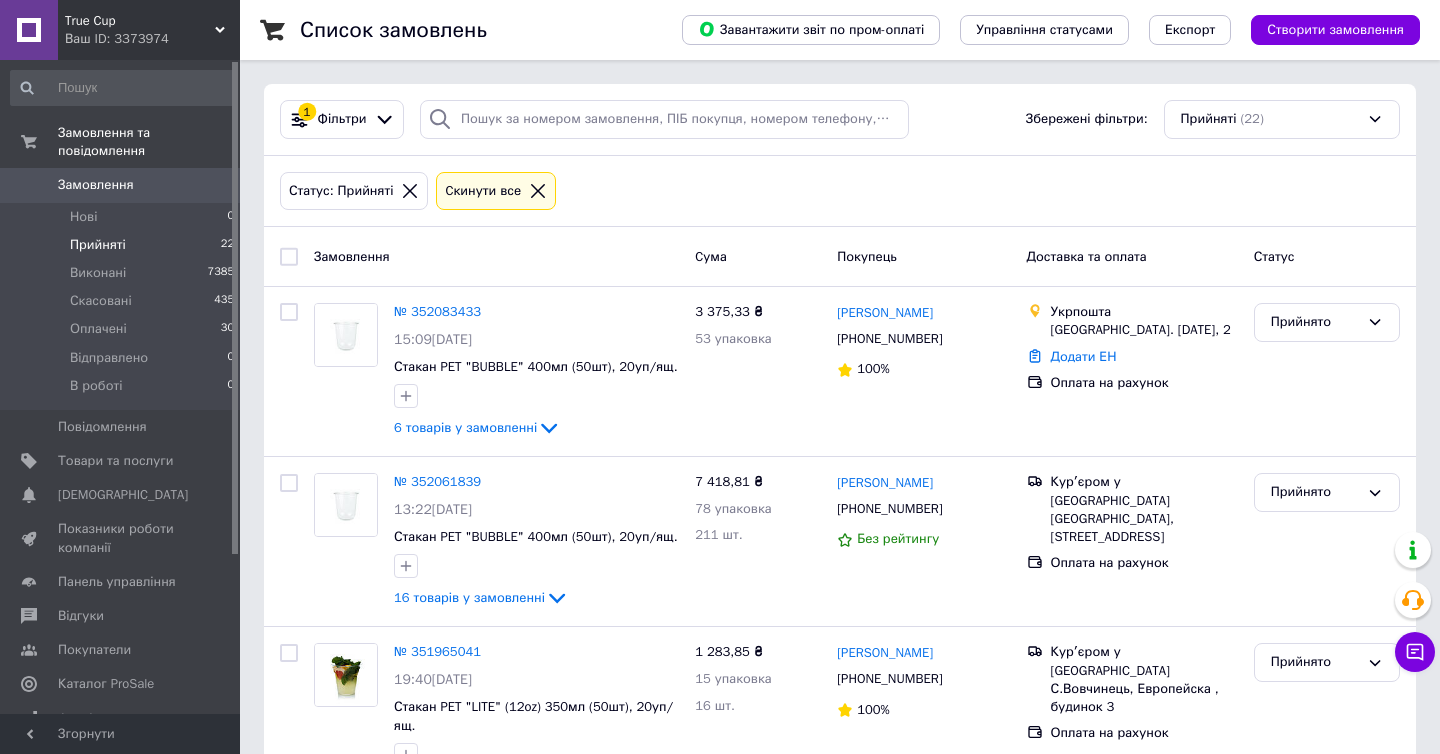 click on "Прийняті" at bounding box center (98, 245) 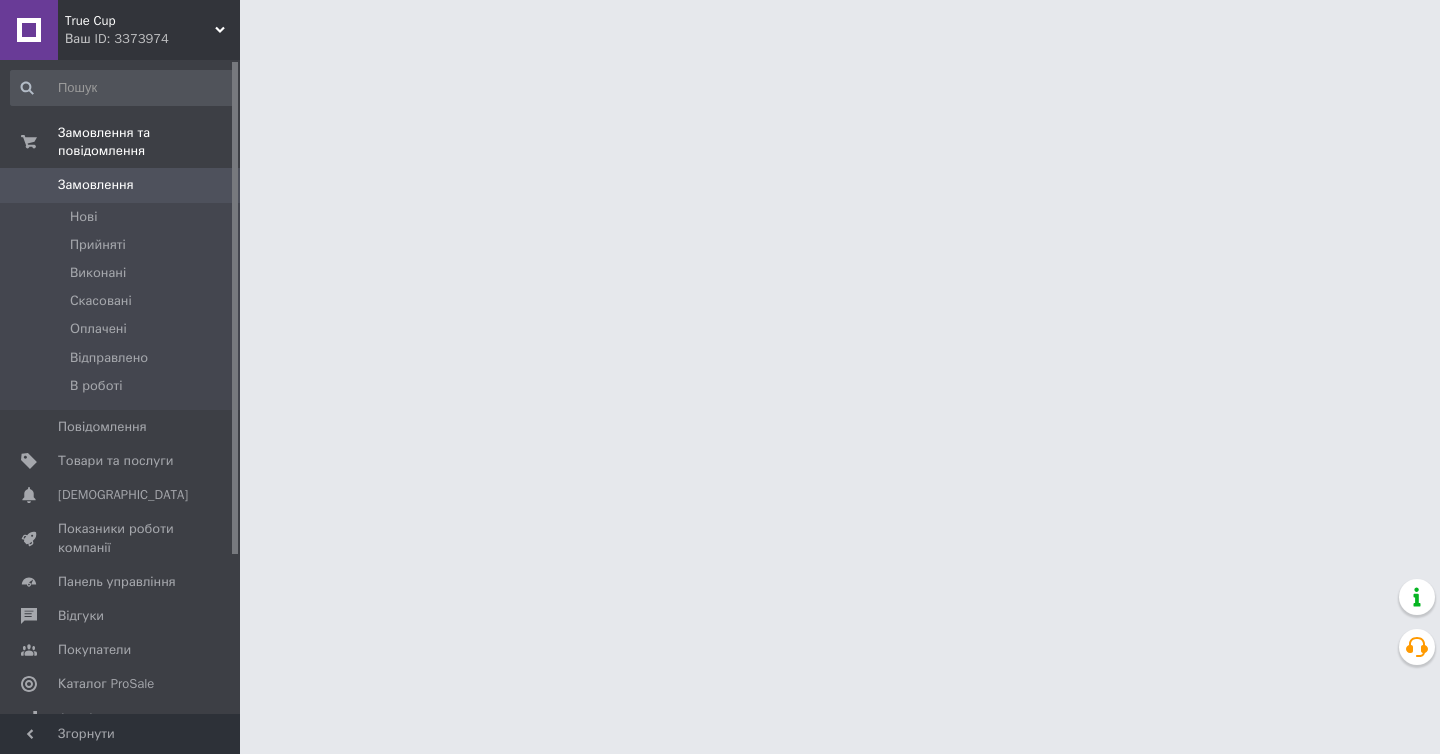 scroll, scrollTop: 0, scrollLeft: 0, axis: both 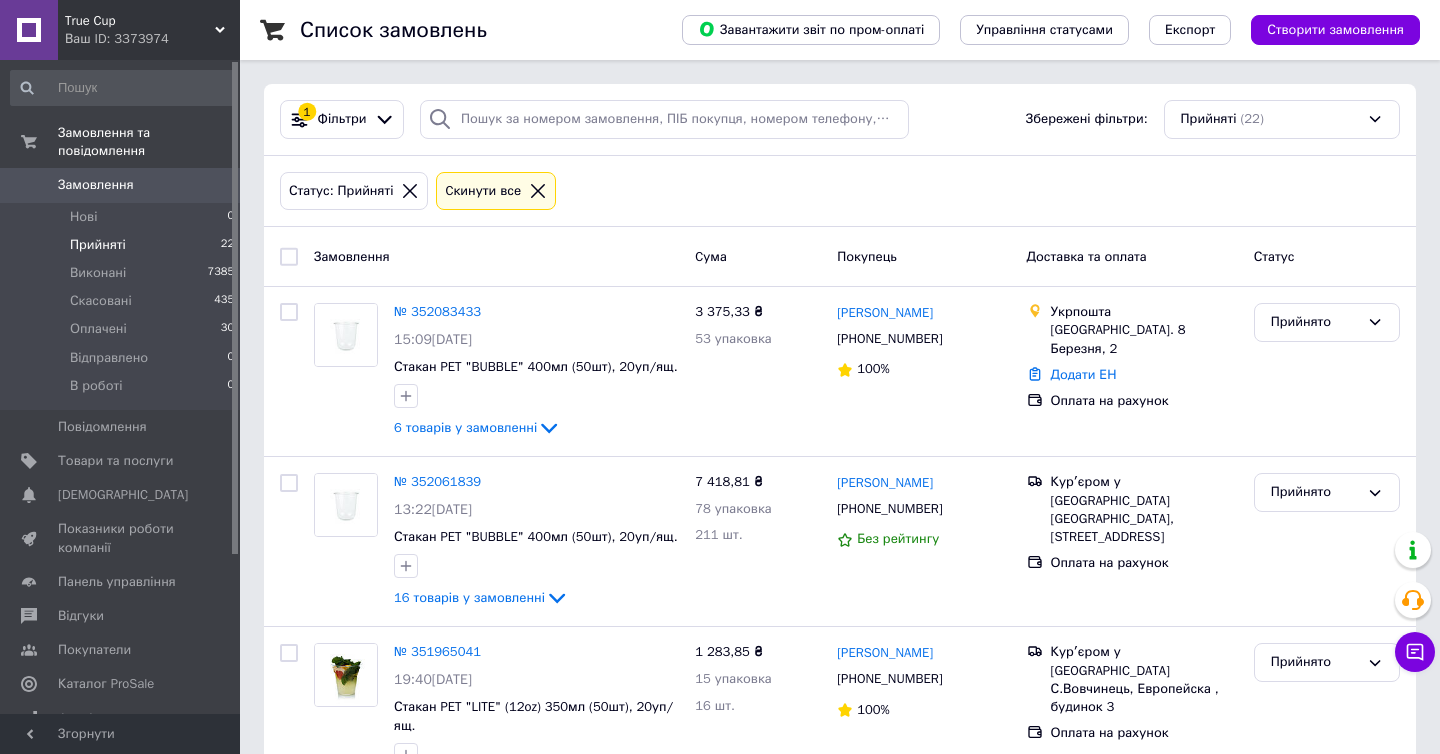 click on "Прийняті 22" at bounding box center (123, 245) 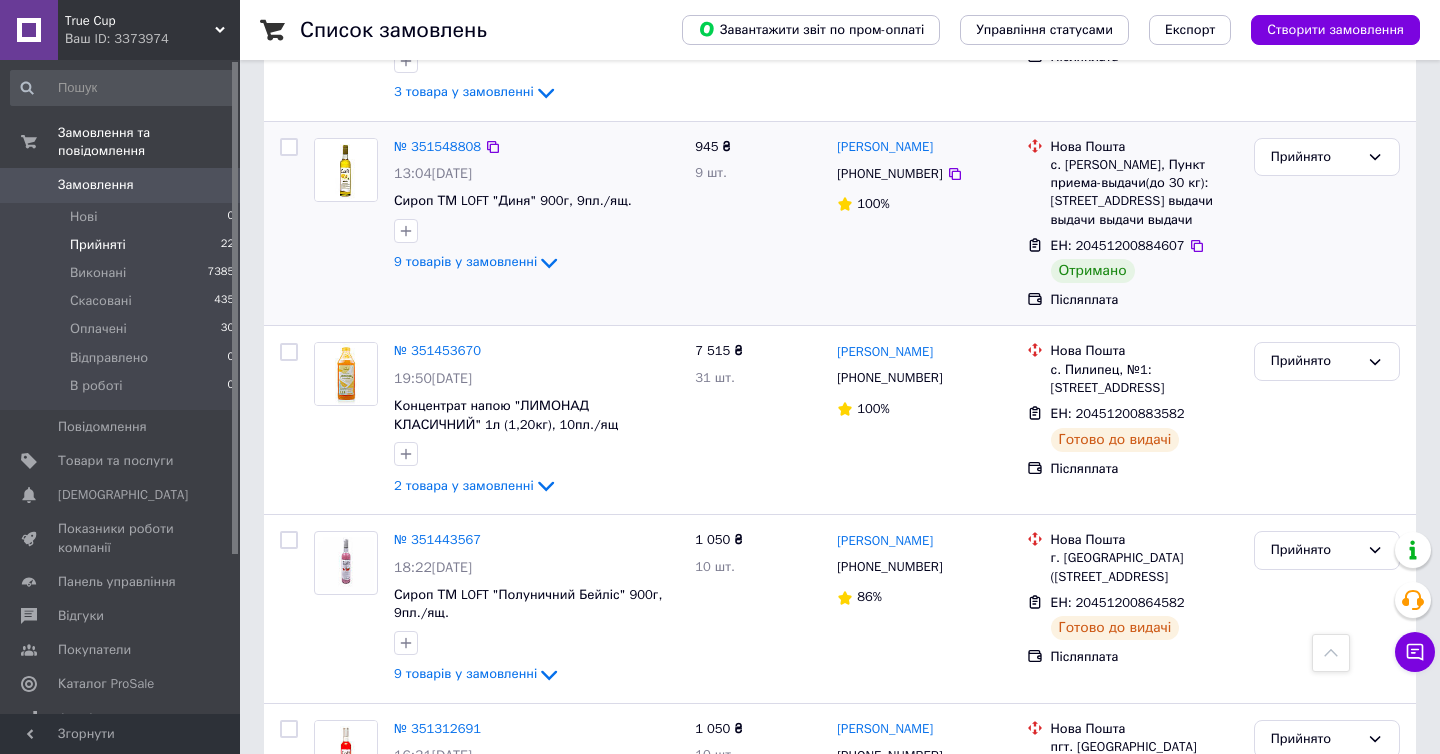 scroll, scrollTop: 2560, scrollLeft: 0, axis: vertical 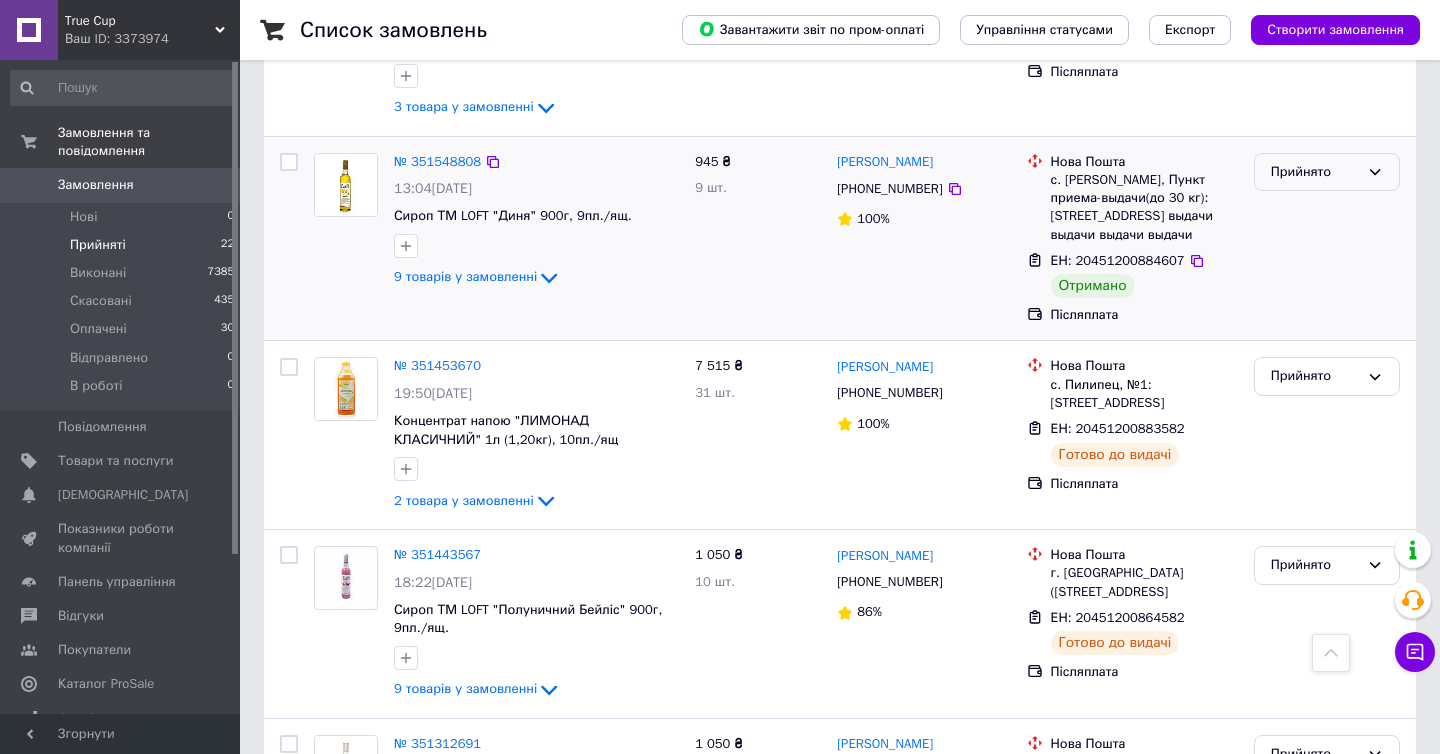 click on "Прийнято" at bounding box center (1327, 172) 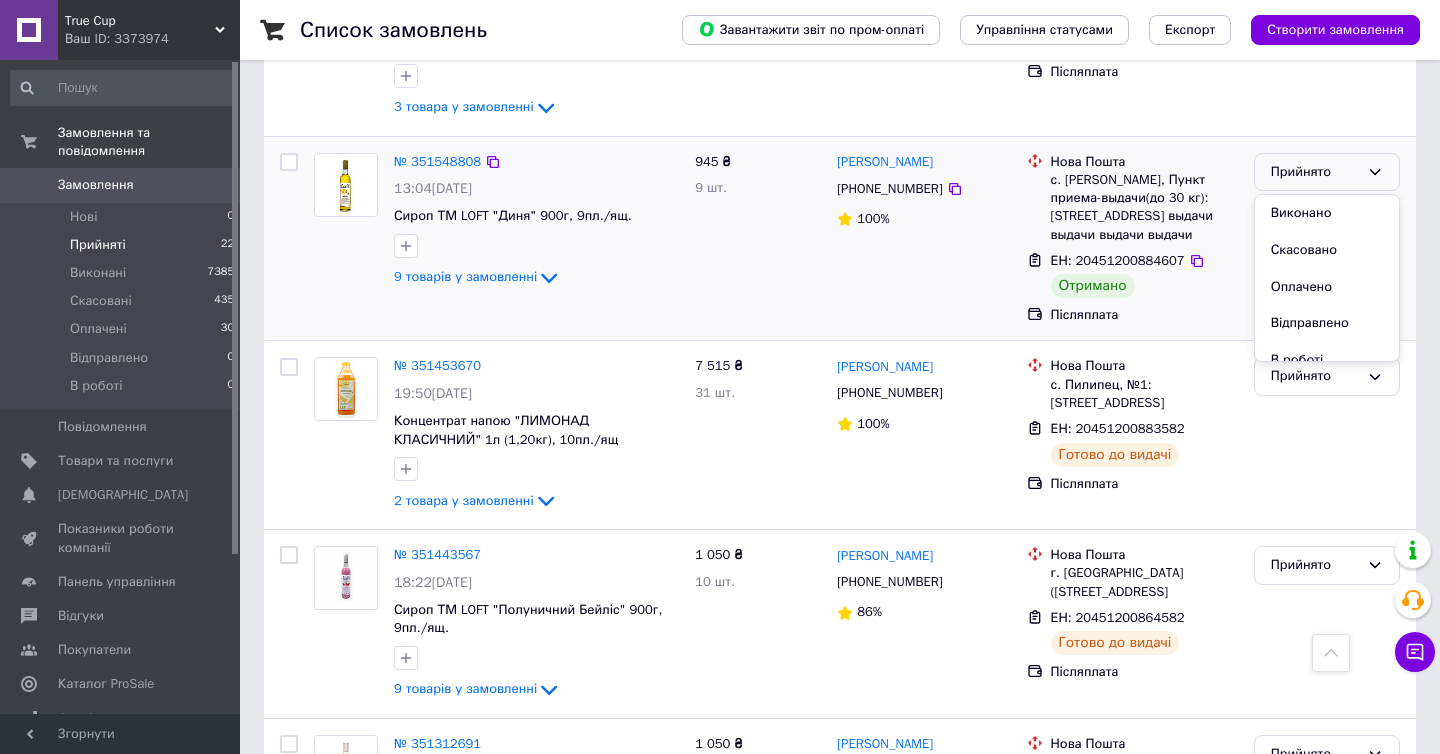 click on "Виконано" at bounding box center [1327, 213] 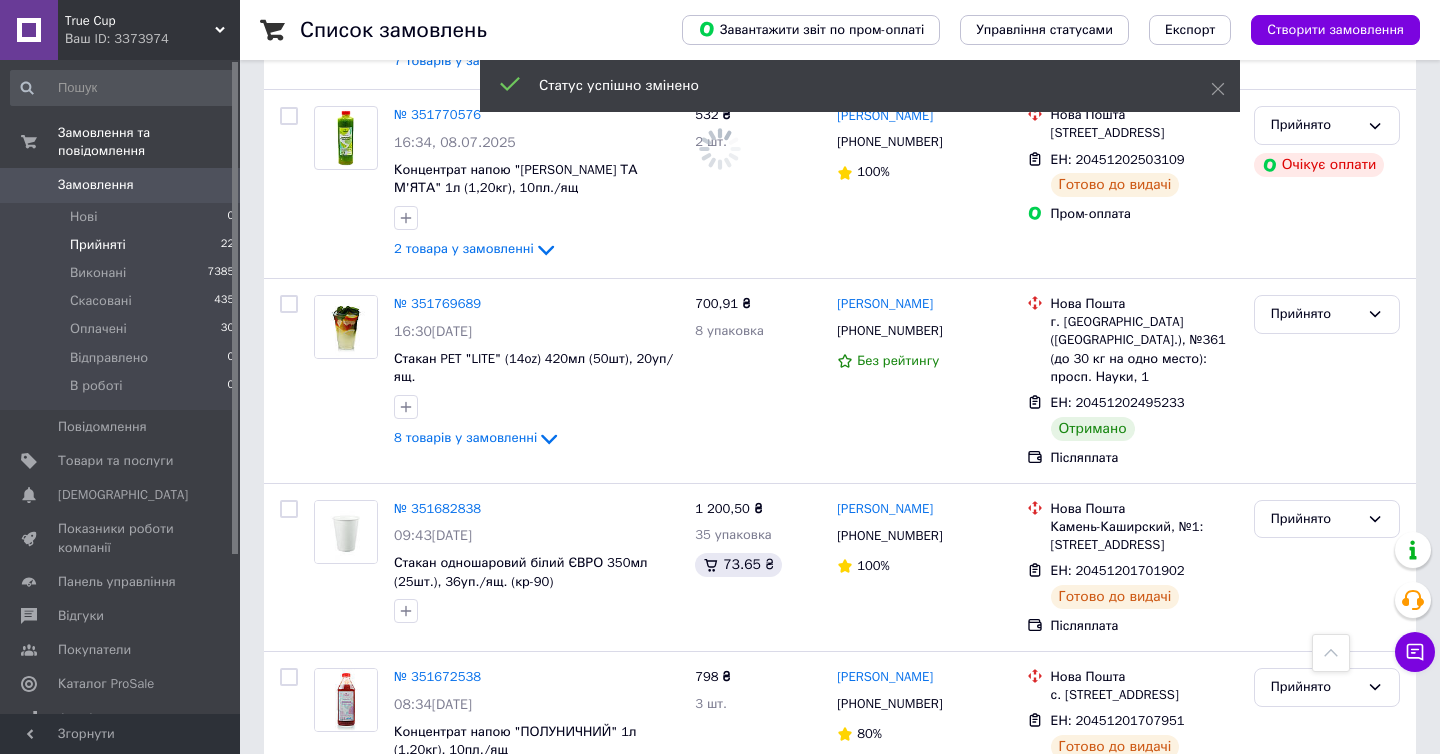 scroll, scrollTop: 1813, scrollLeft: 0, axis: vertical 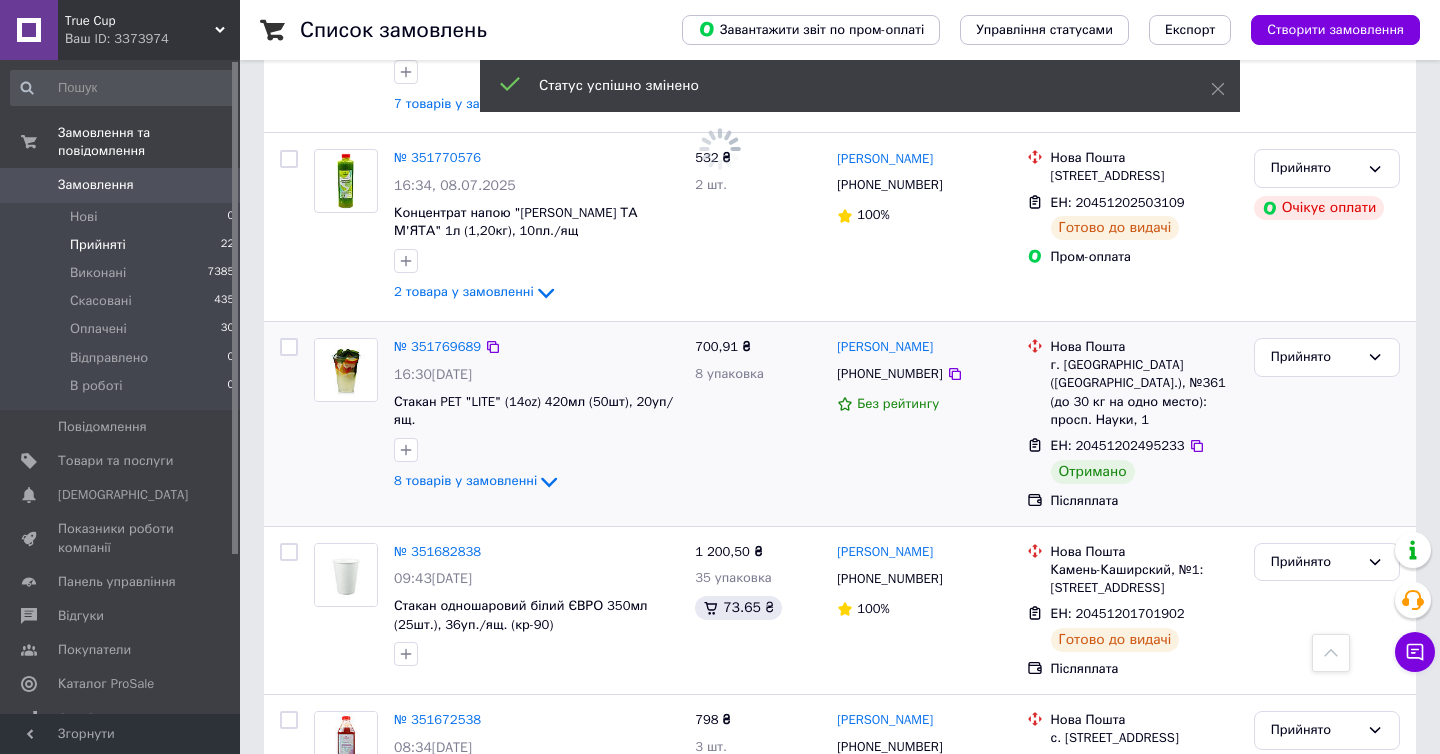 click on "Прийнято" at bounding box center (1327, 424) 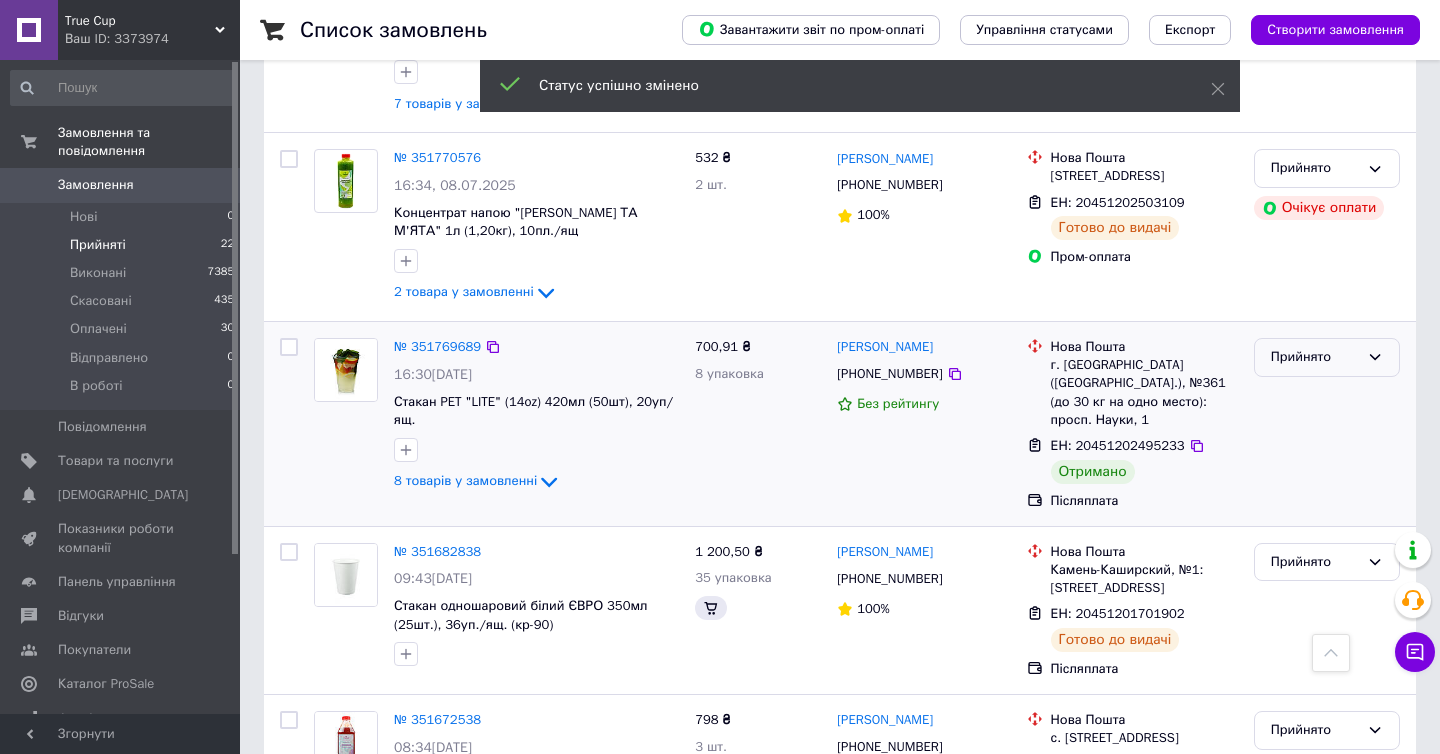 click on "Прийнято" at bounding box center (1315, 357) 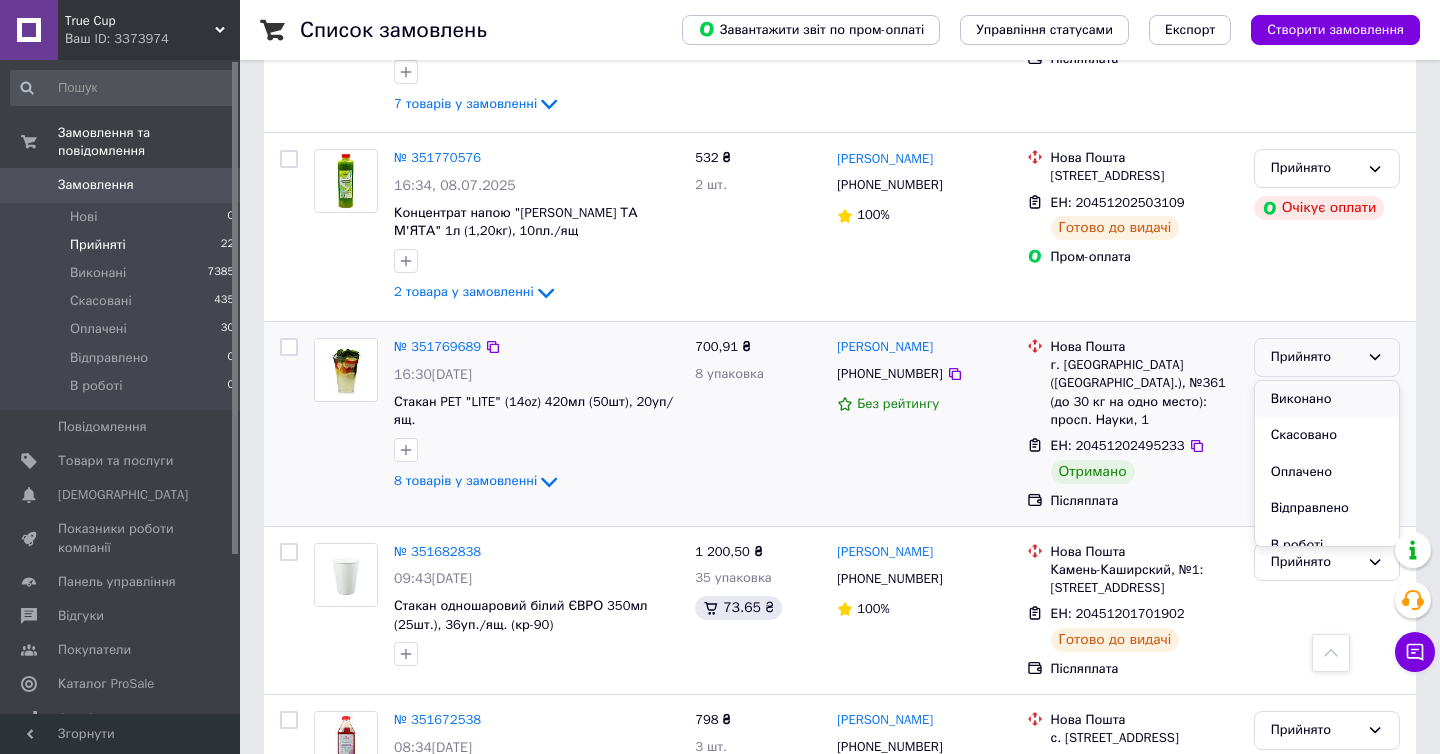 click on "Виконано" at bounding box center (1327, 399) 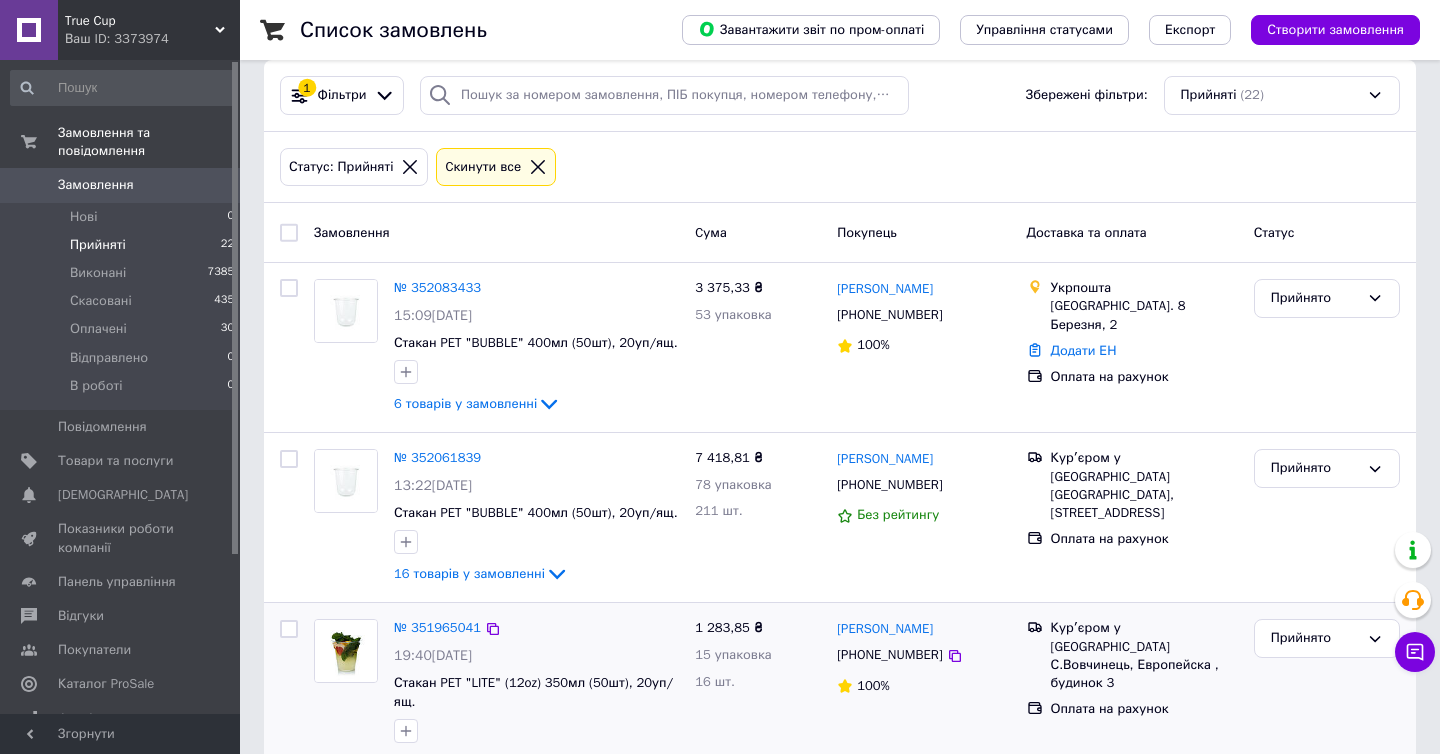 scroll, scrollTop: 0, scrollLeft: 0, axis: both 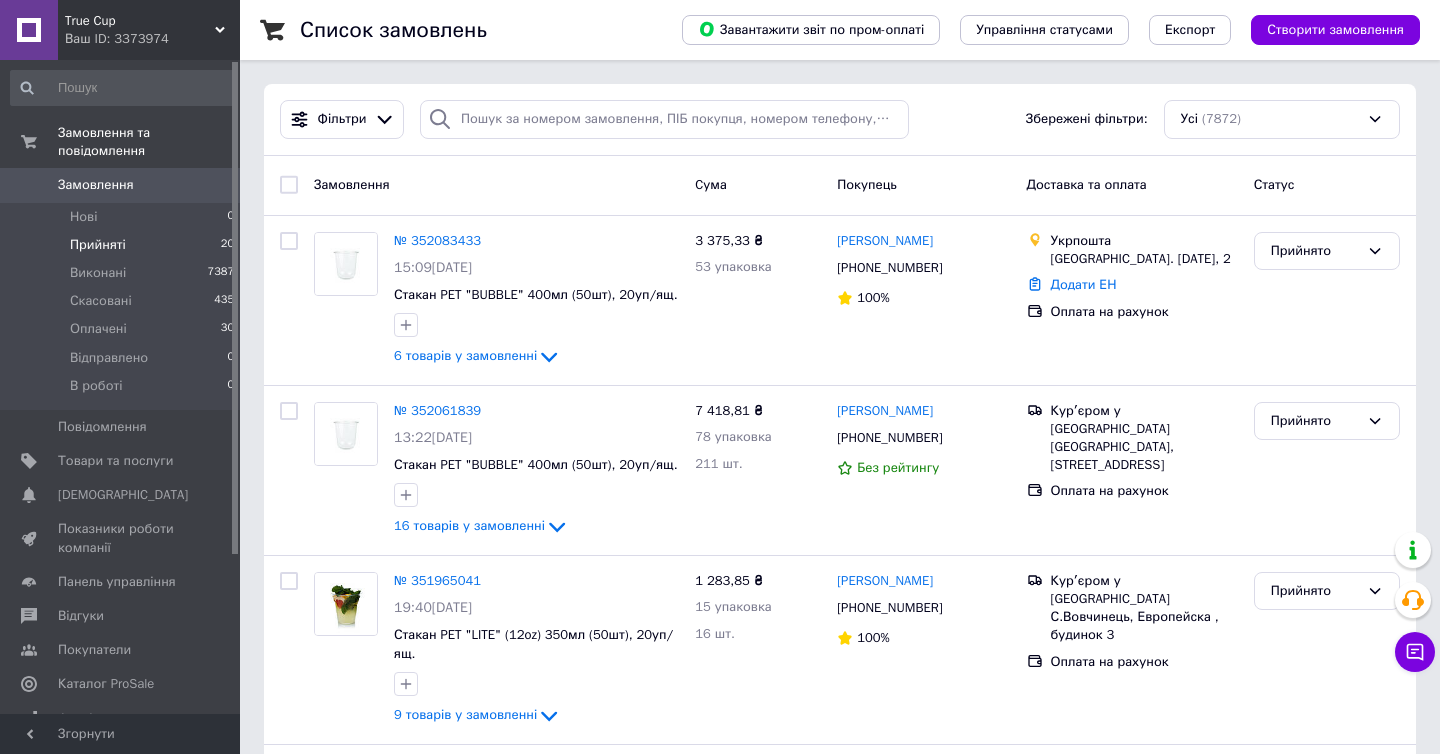 click on "Прийняті 20" at bounding box center [123, 245] 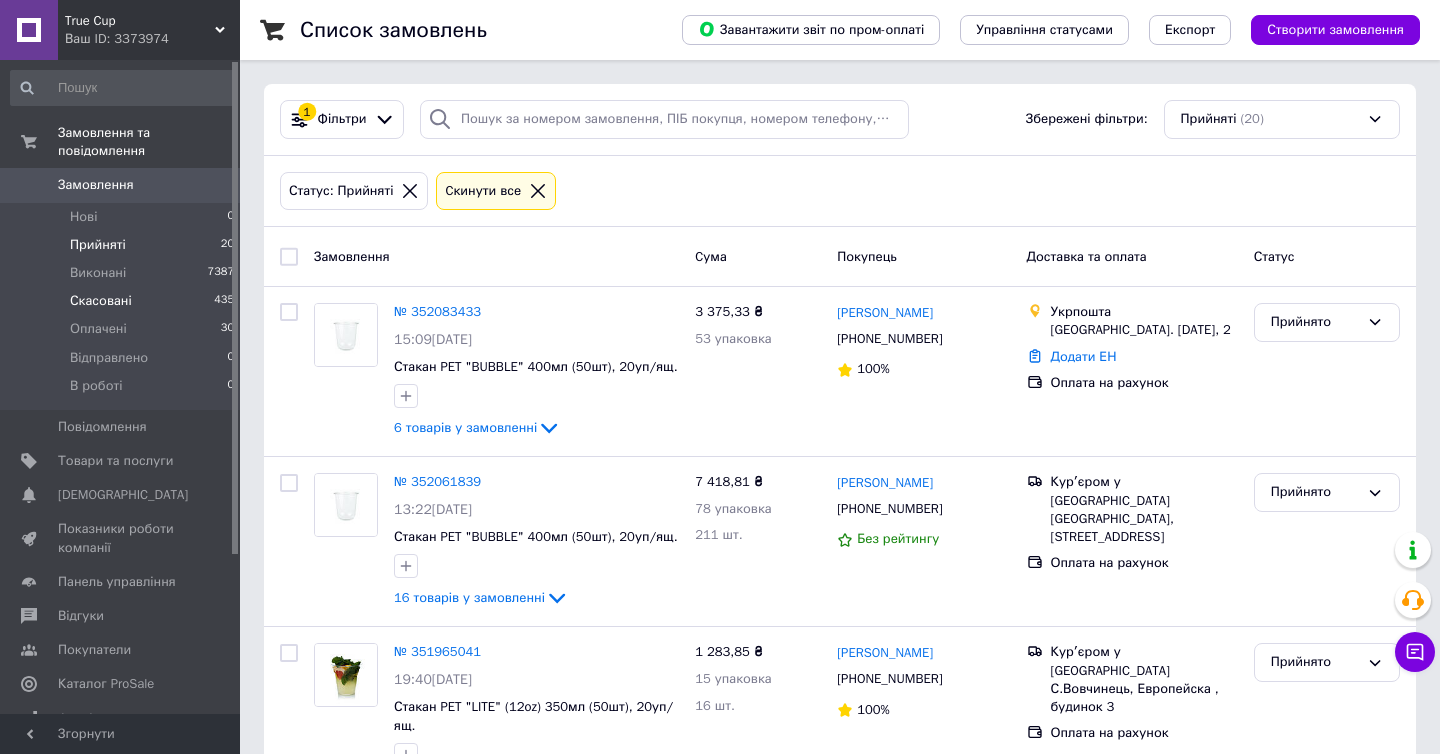 click on "Скасовані 435" at bounding box center (123, 301) 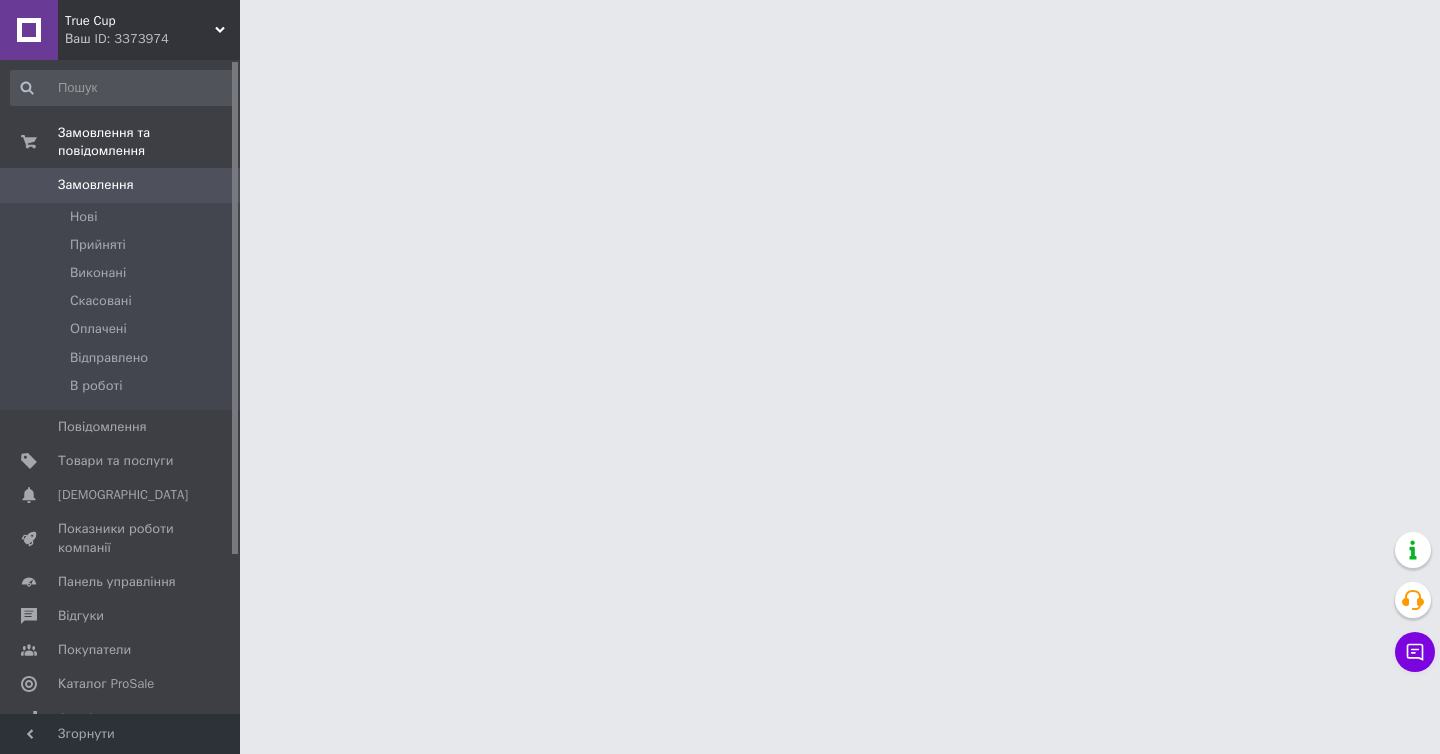 scroll, scrollTop: 0, scrollLeft: 0, axis: both 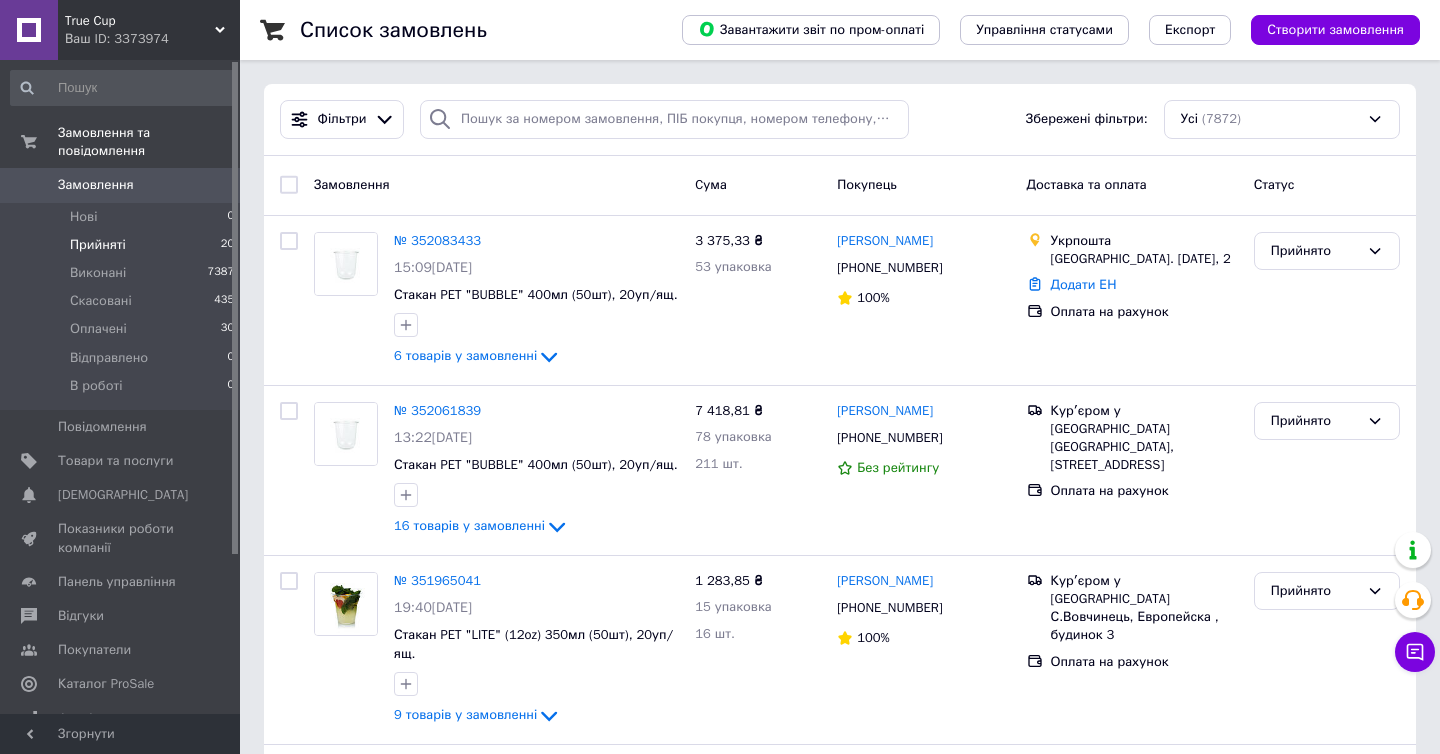 click on "Прийняті 20" at bounding box center [123, 245] 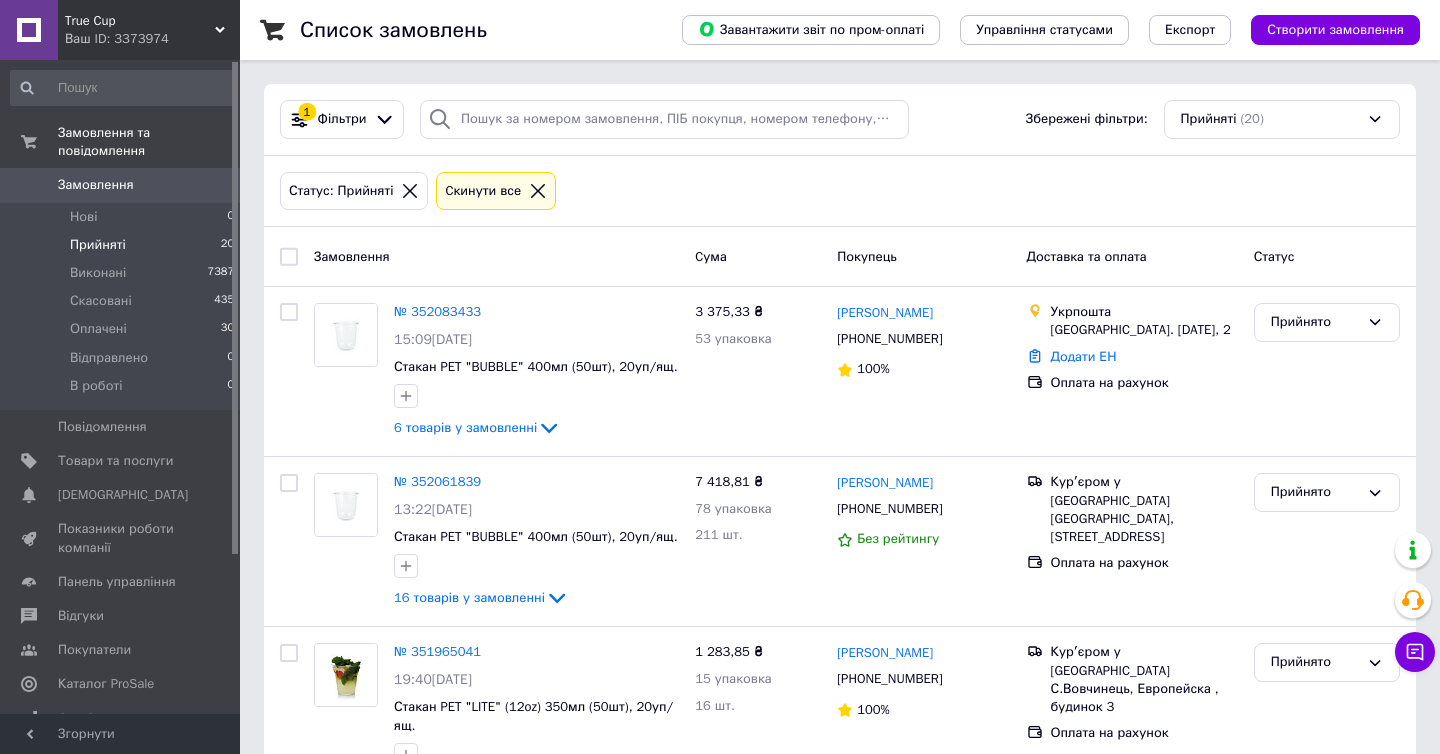 click on "Прийняті 20" at bounding box center (123, 245) 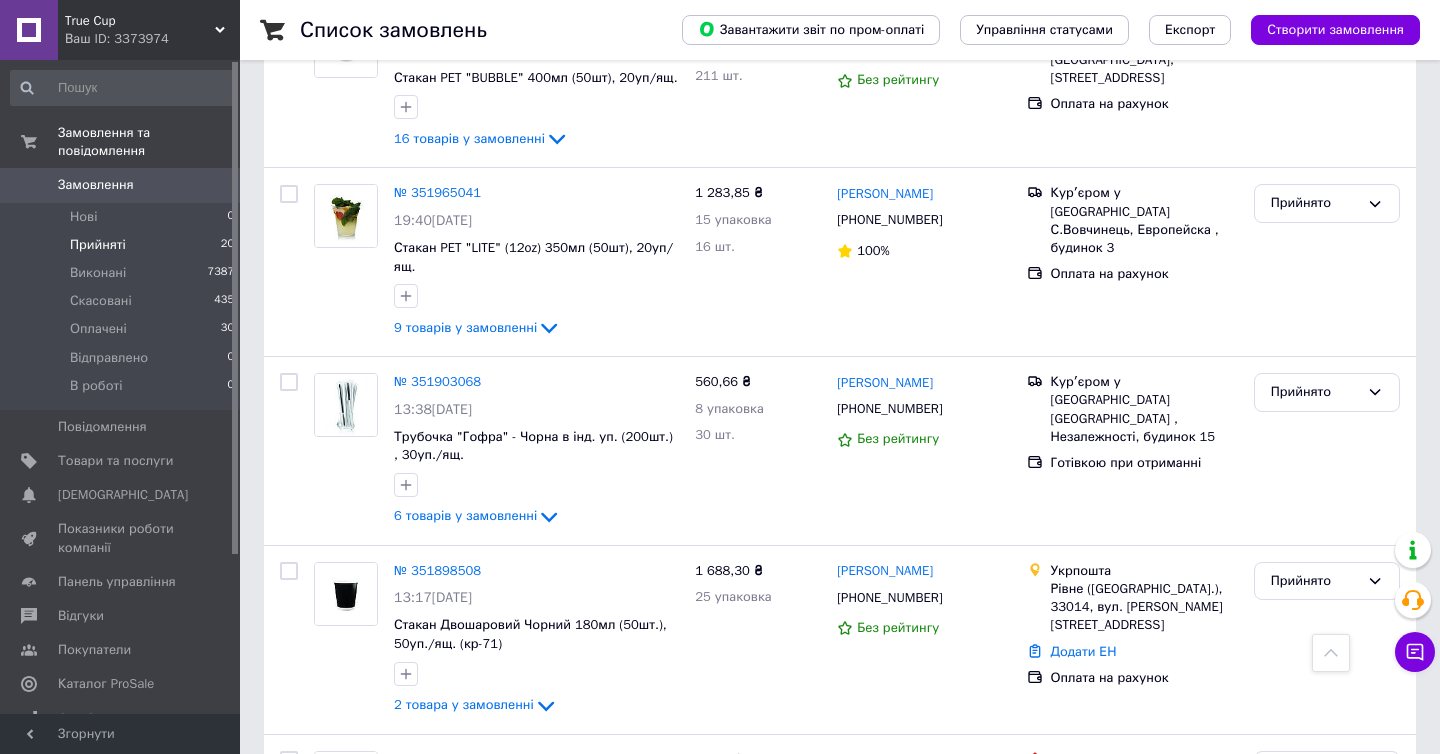 scroll, scrollTop: 0, scrollLeft: 0, axis: both 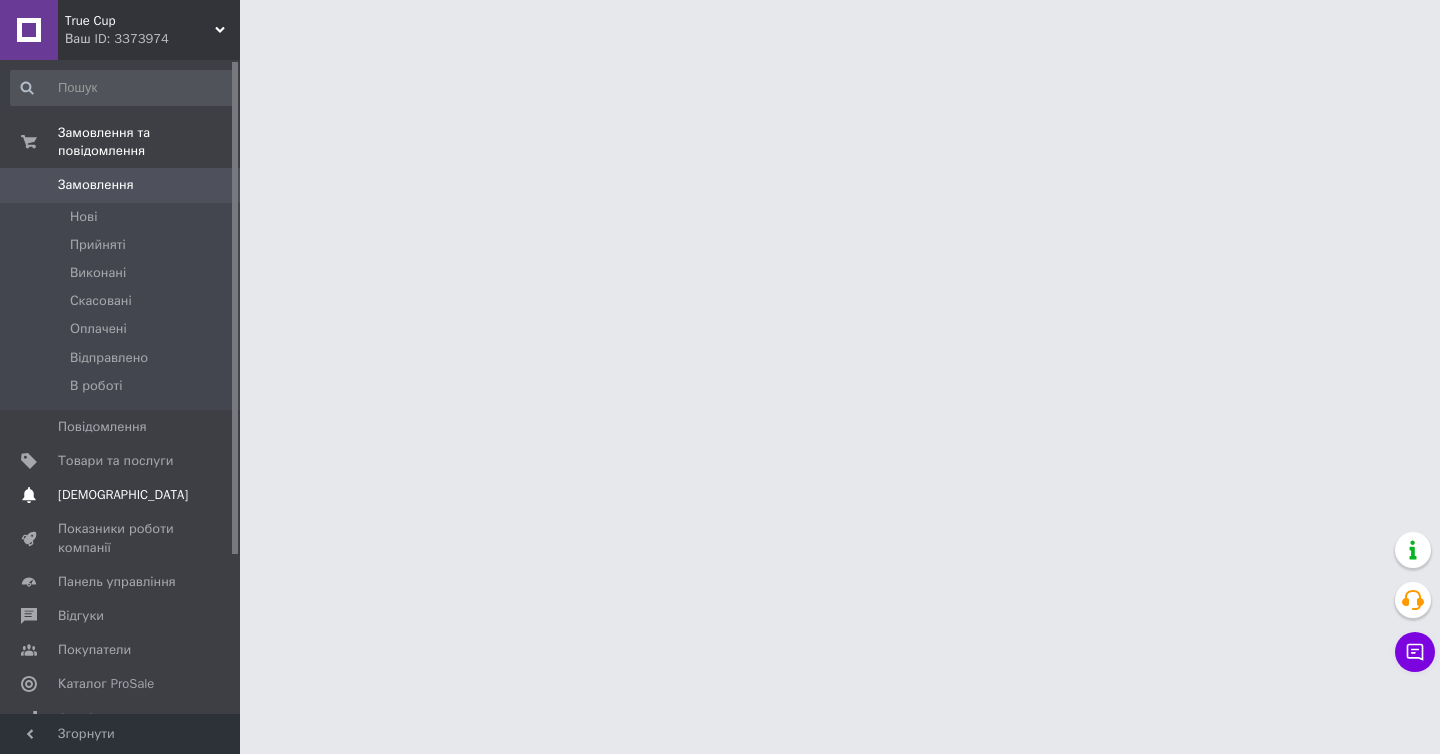 click on "[DEMOGRAPHIC_DATA]" at bounding box center [123, 495] 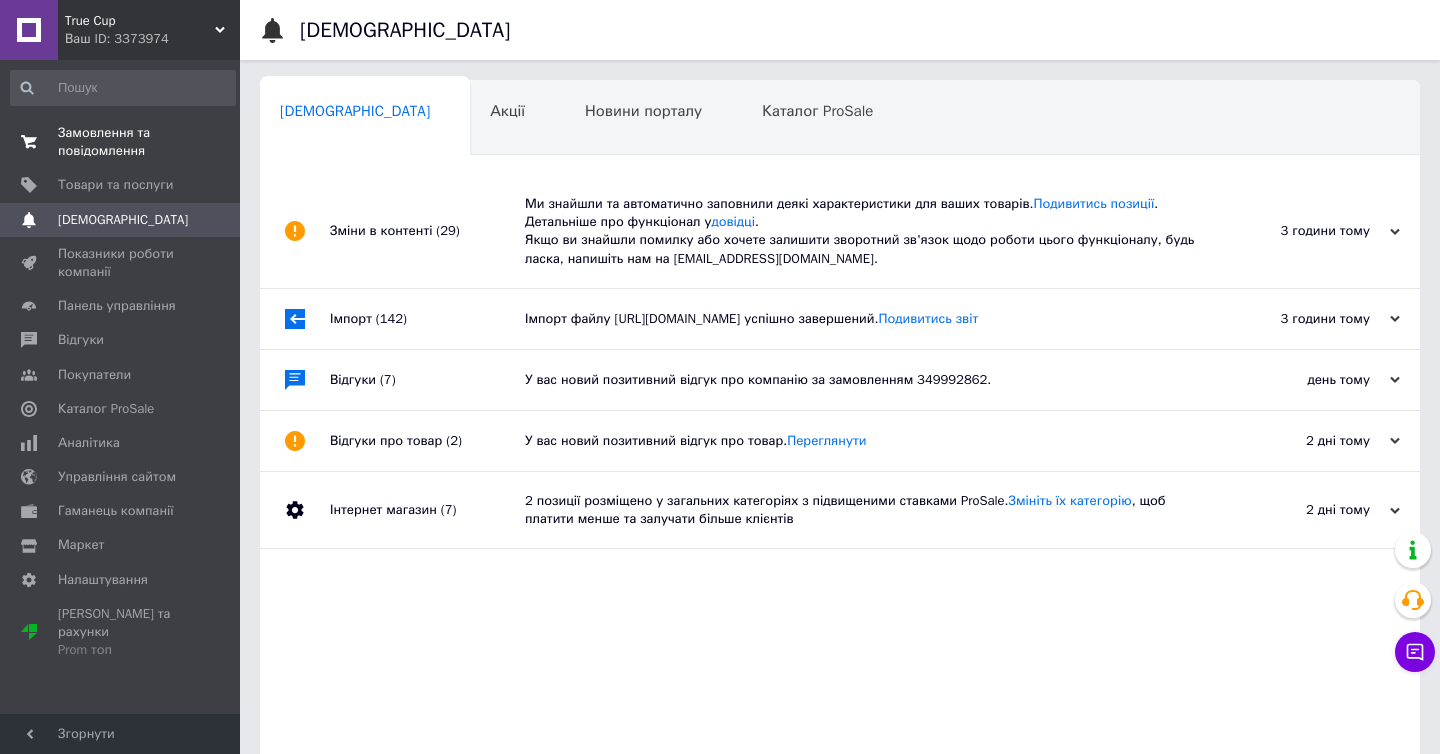 click on "Замовлення та повідомлення" at bounding box center (121, 142) 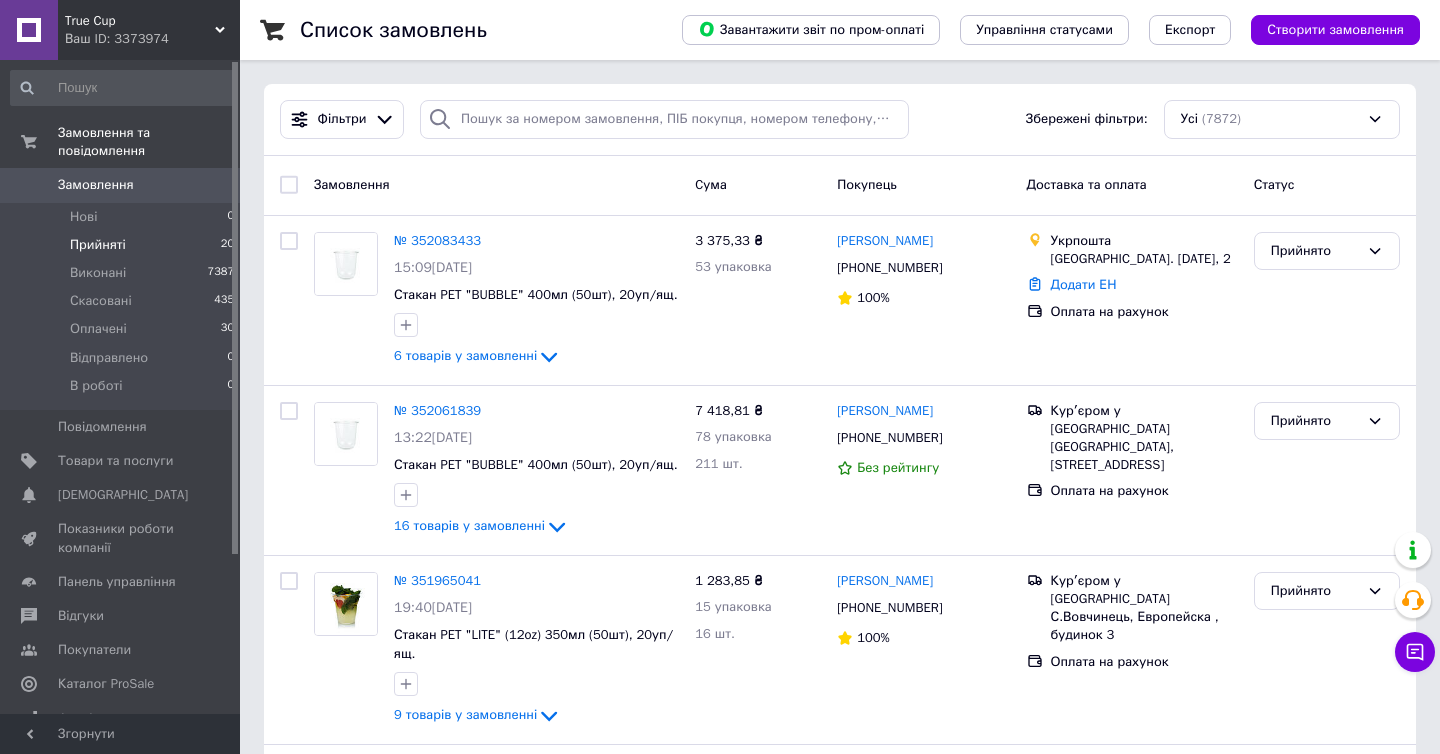 click on "Прийняті 20" at bounding box center (123, 245) 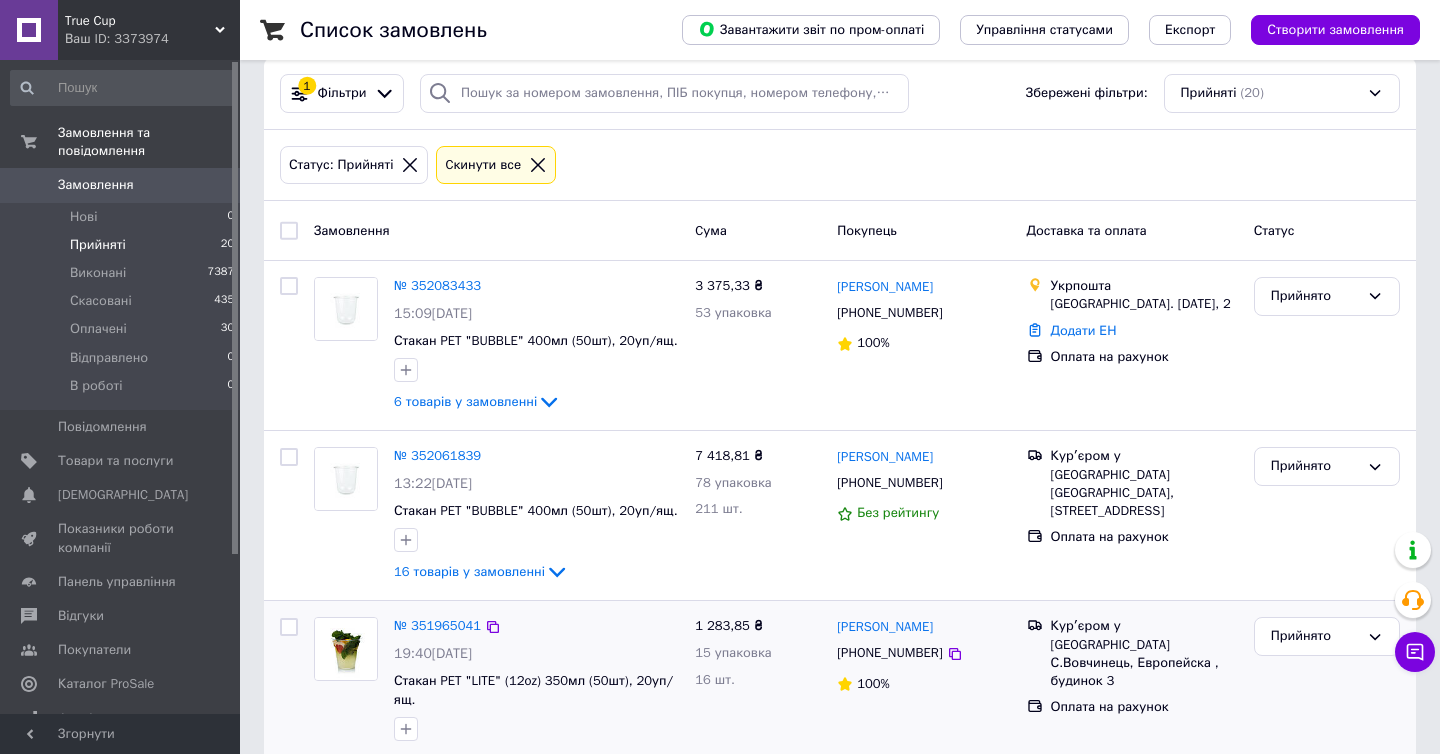 scroll, scrollTop: 0, scrollLeft: 0, axis: both 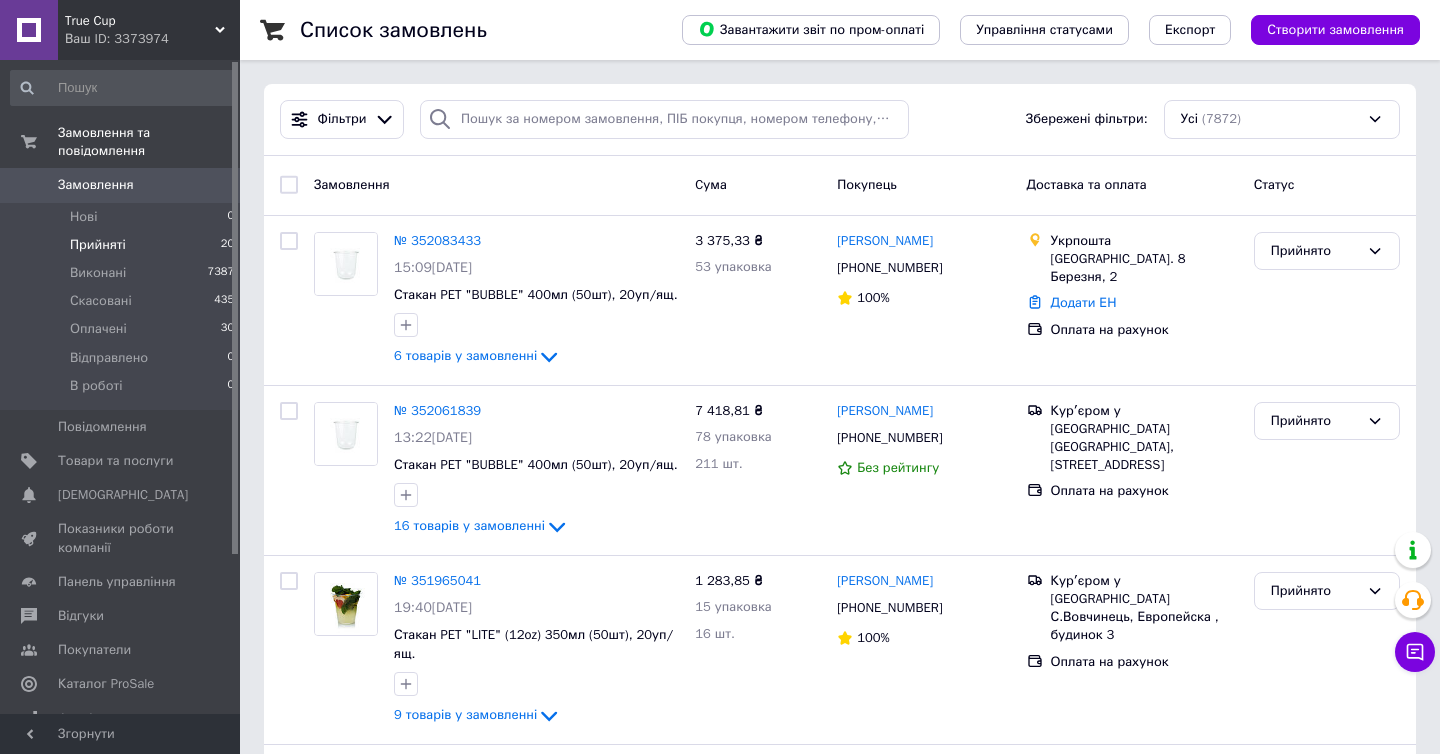 click on "Прийняті" at bounding box center (98, 245) 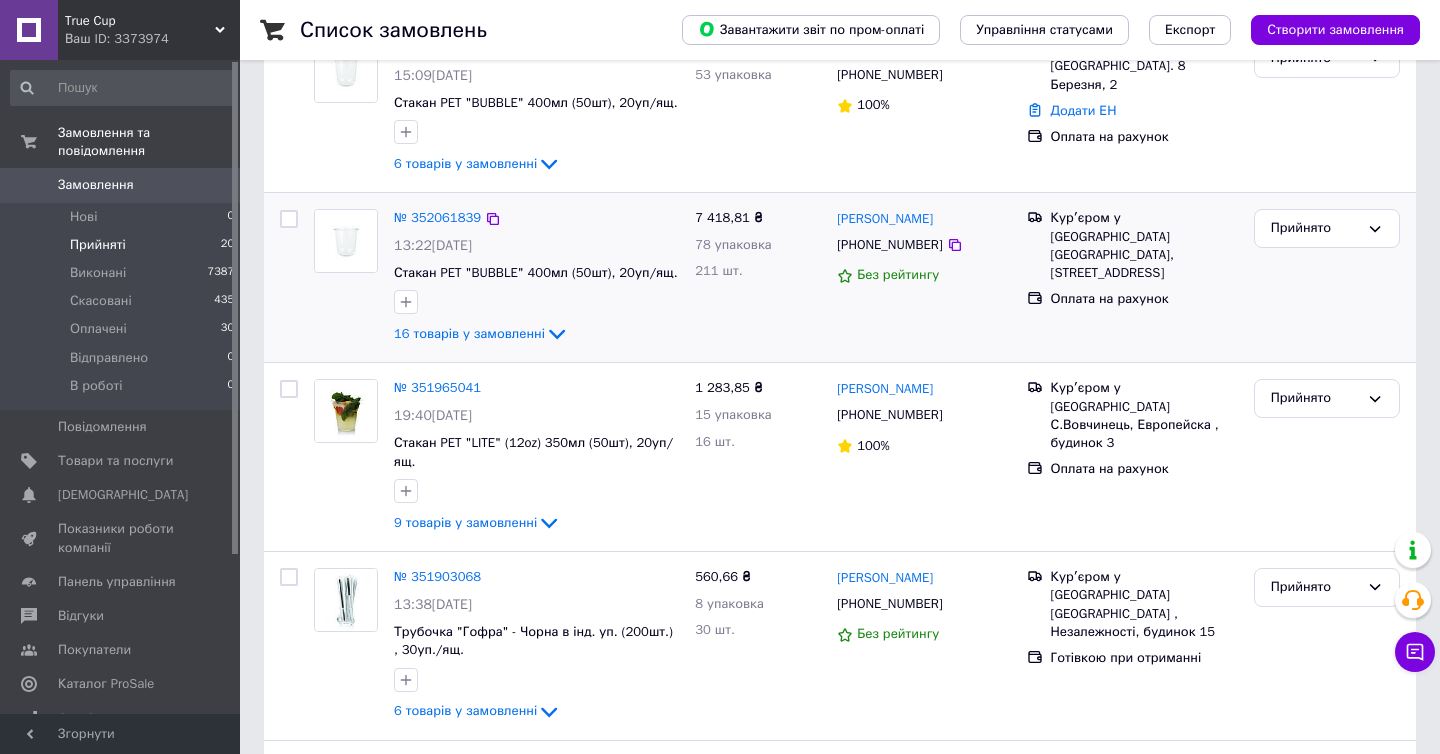 scroll, scrollTop: 0, scrollLeft: 0, axis: both 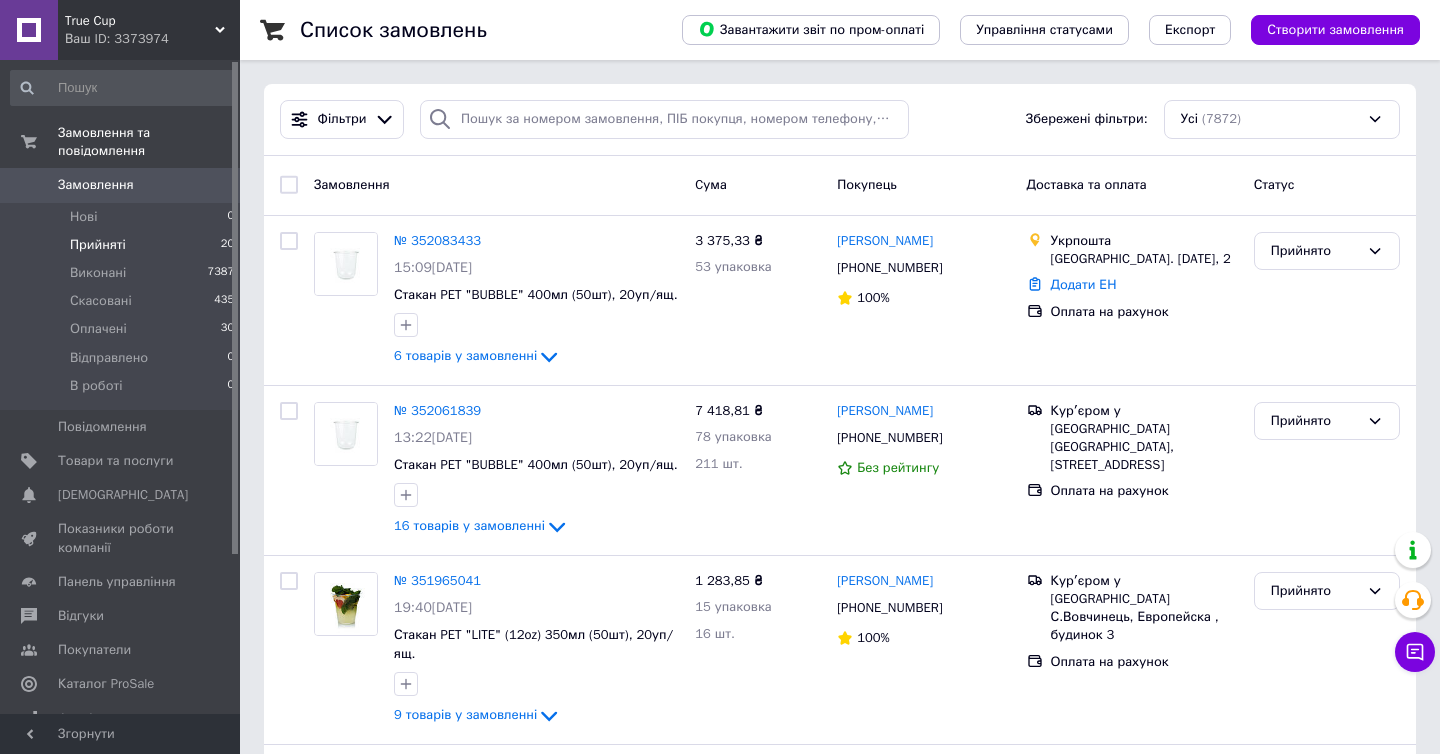 click on "Прийняті 20" at bounding box center [123, 245] 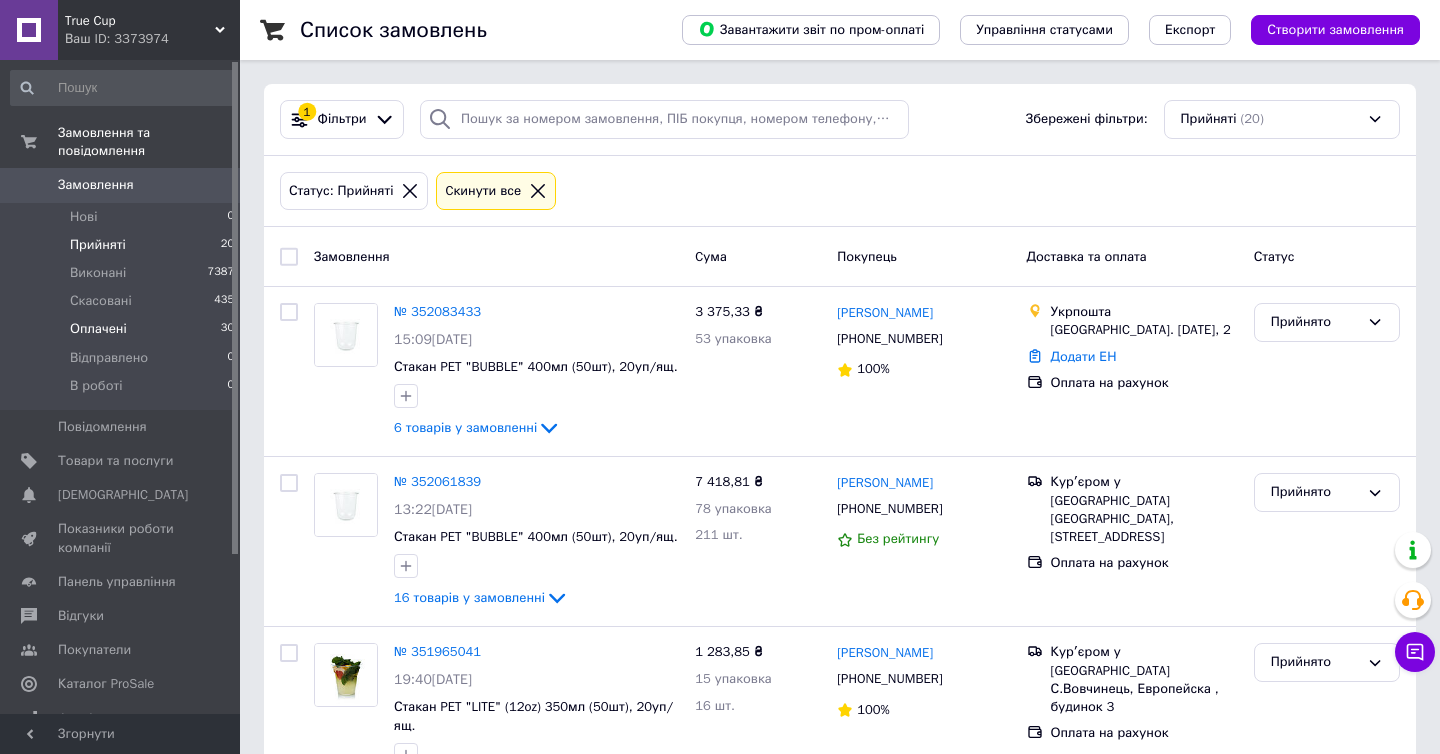 click on "Оплачені 30" at bounding box center [123, 329] 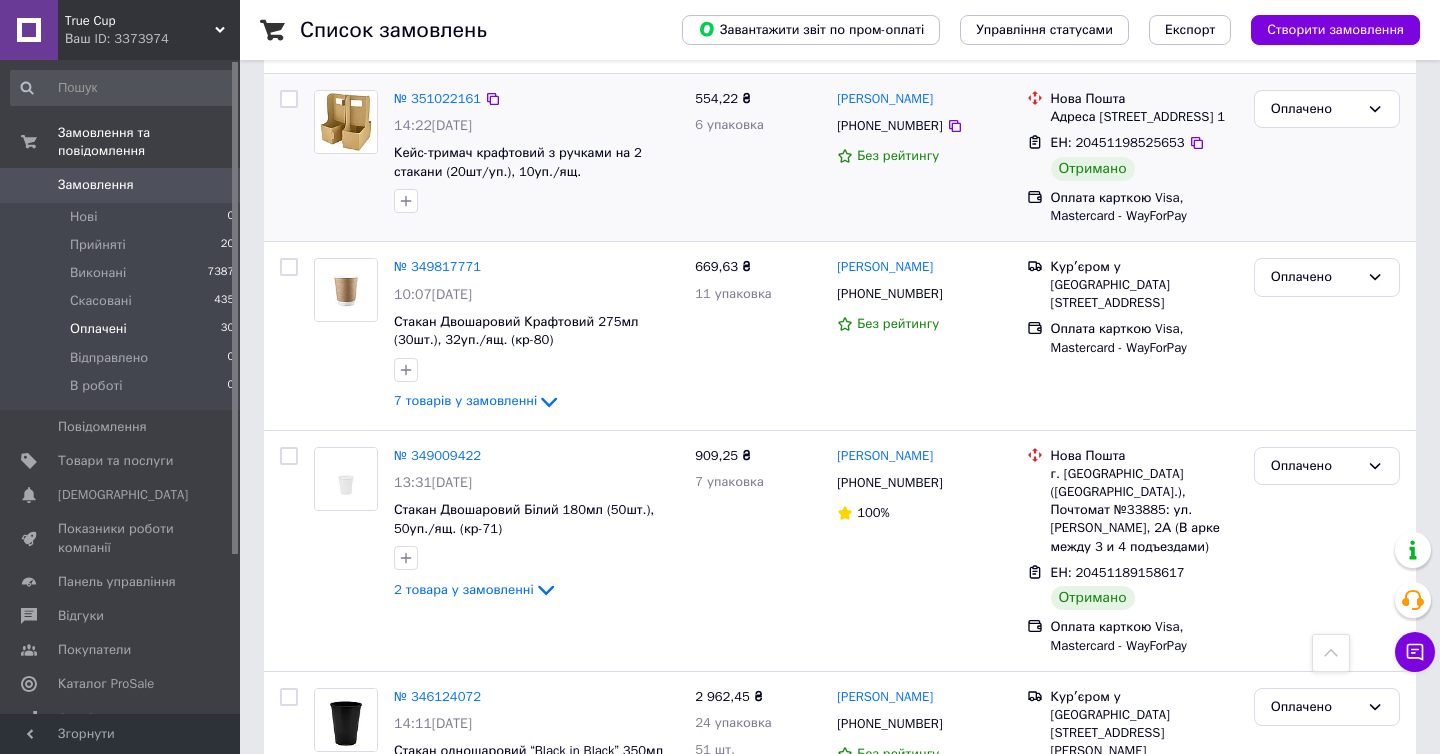 scroll, scrollTop: 1821, scrollLeft: 0, axis: vertical 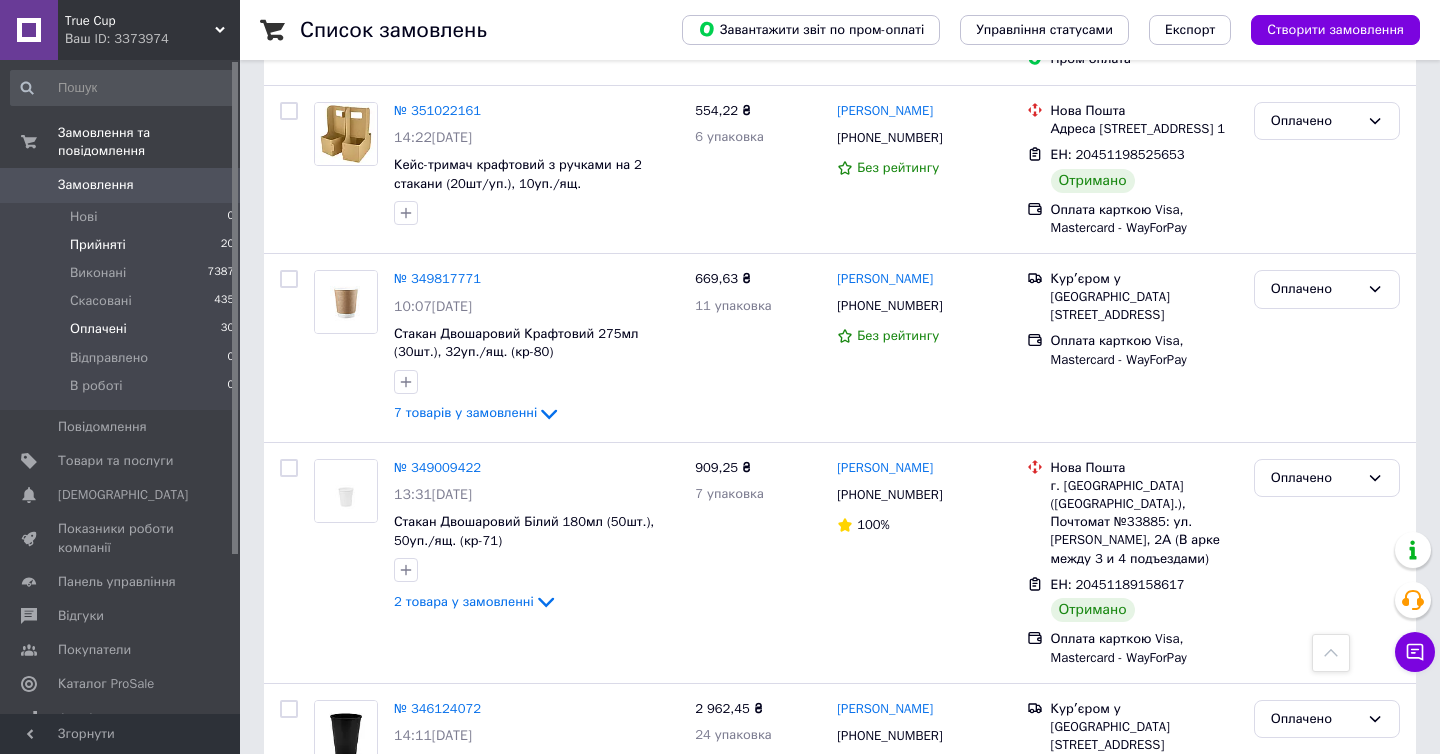 click on "Прийняті 20" at bounding box center (123, 245) 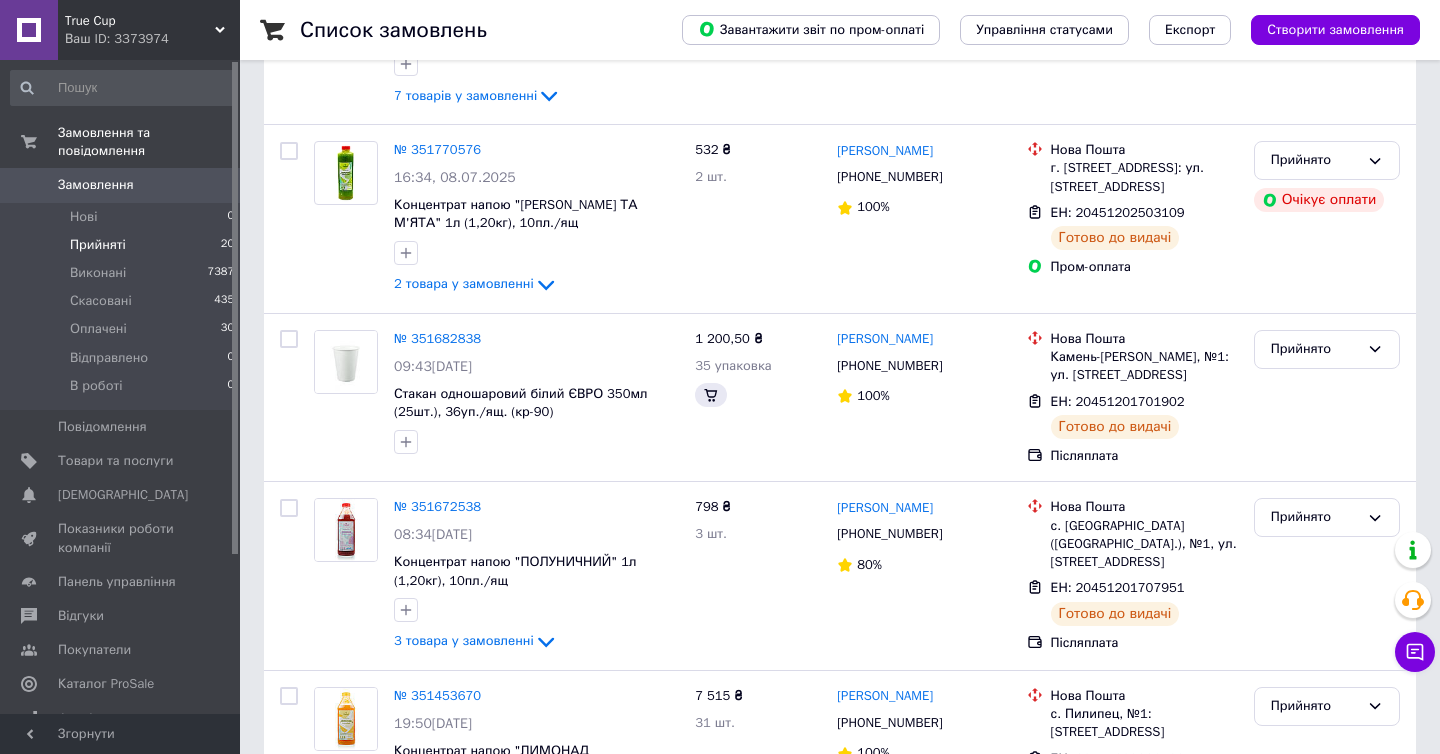 scroll, scrollTop: 0, scrollLeft: 0, axis: both 